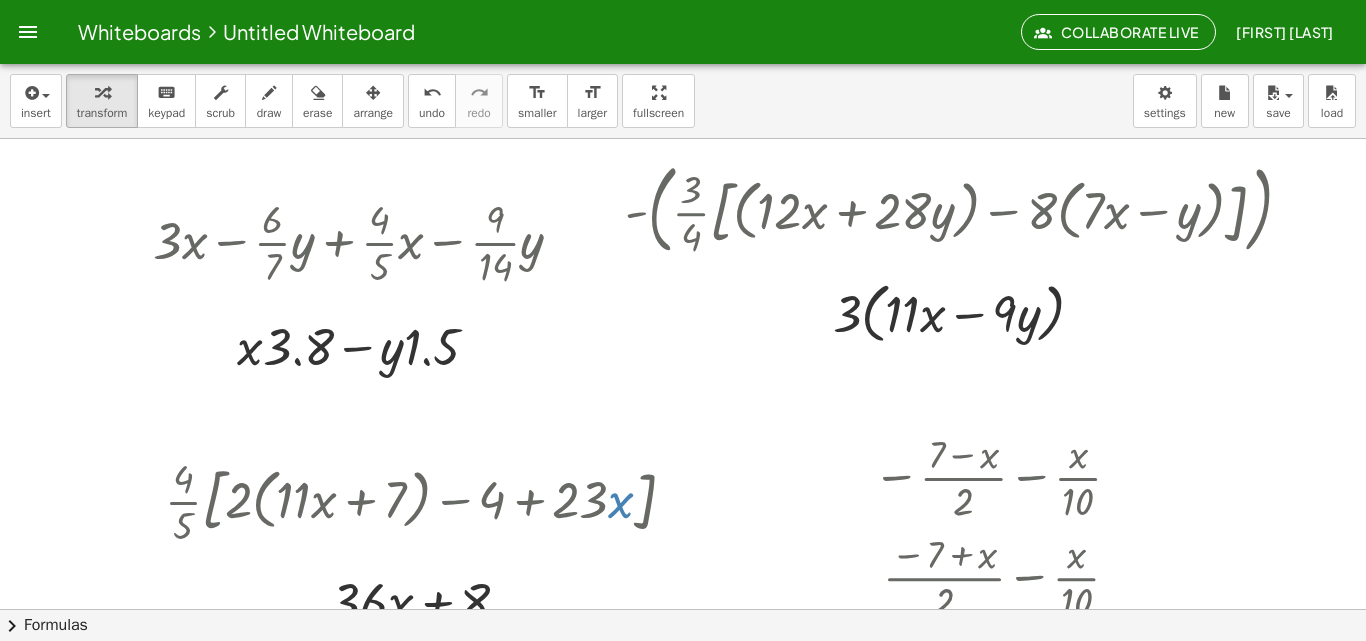 scroll, scrollTop: 0, scrollLeft: 0, axis: both 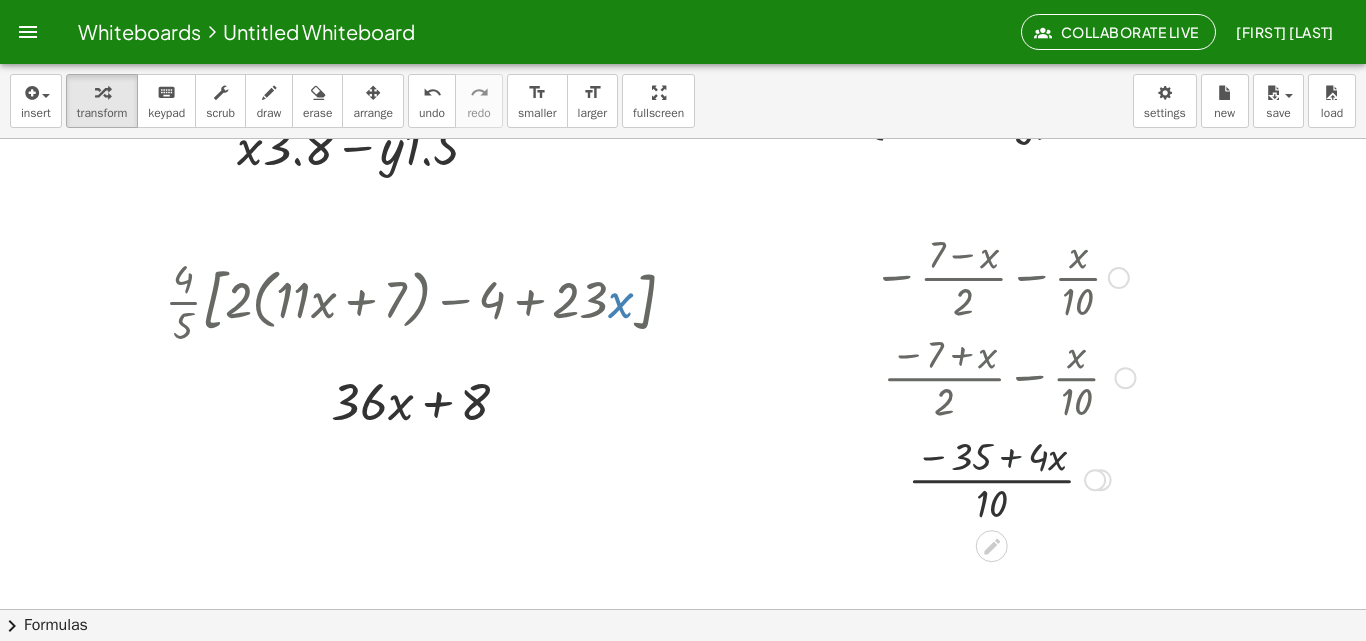 click at bounding box center [1004, 478] 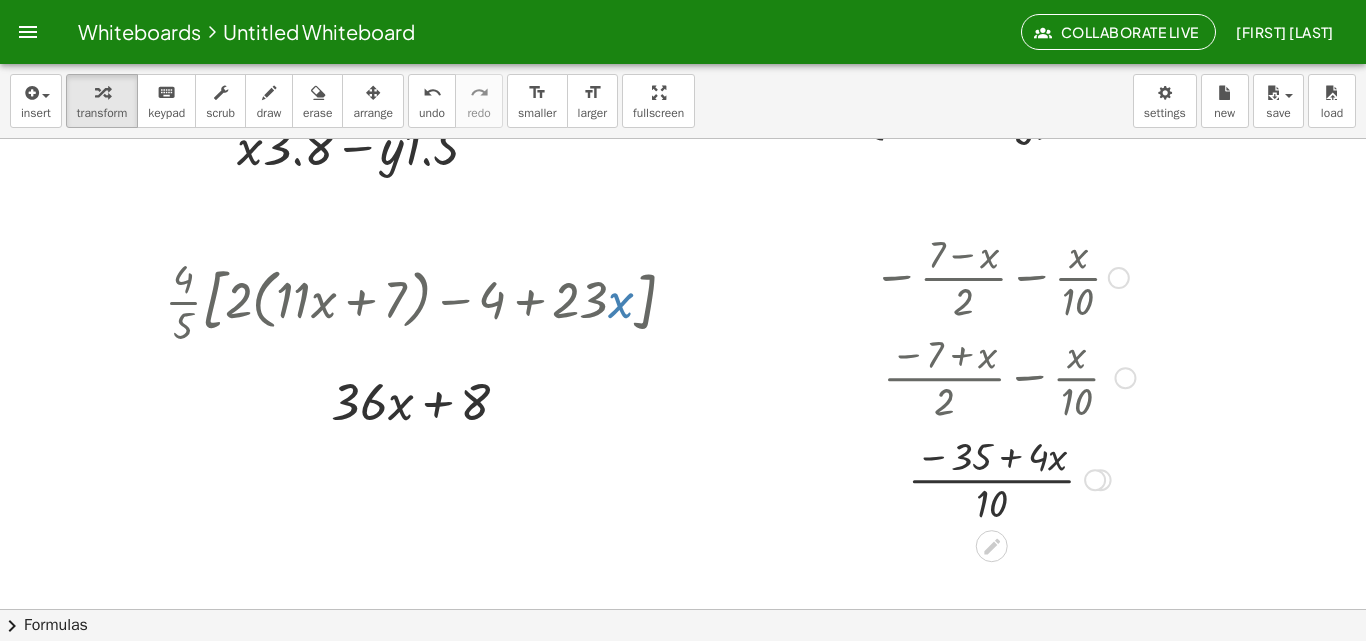 click at bounding box center (1004, 478) 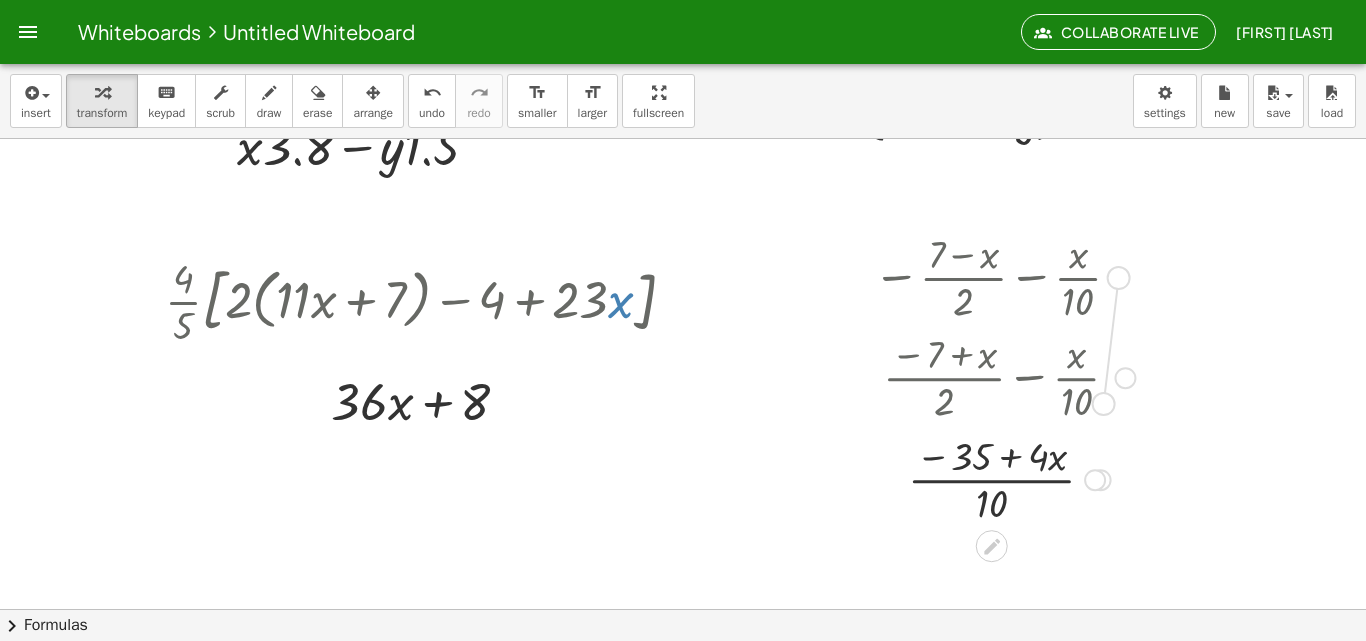 drag, startPoint x: 1112, startPoint y: 280, endPoint x: 1096, endPoint y: 414, distance: 134.95184 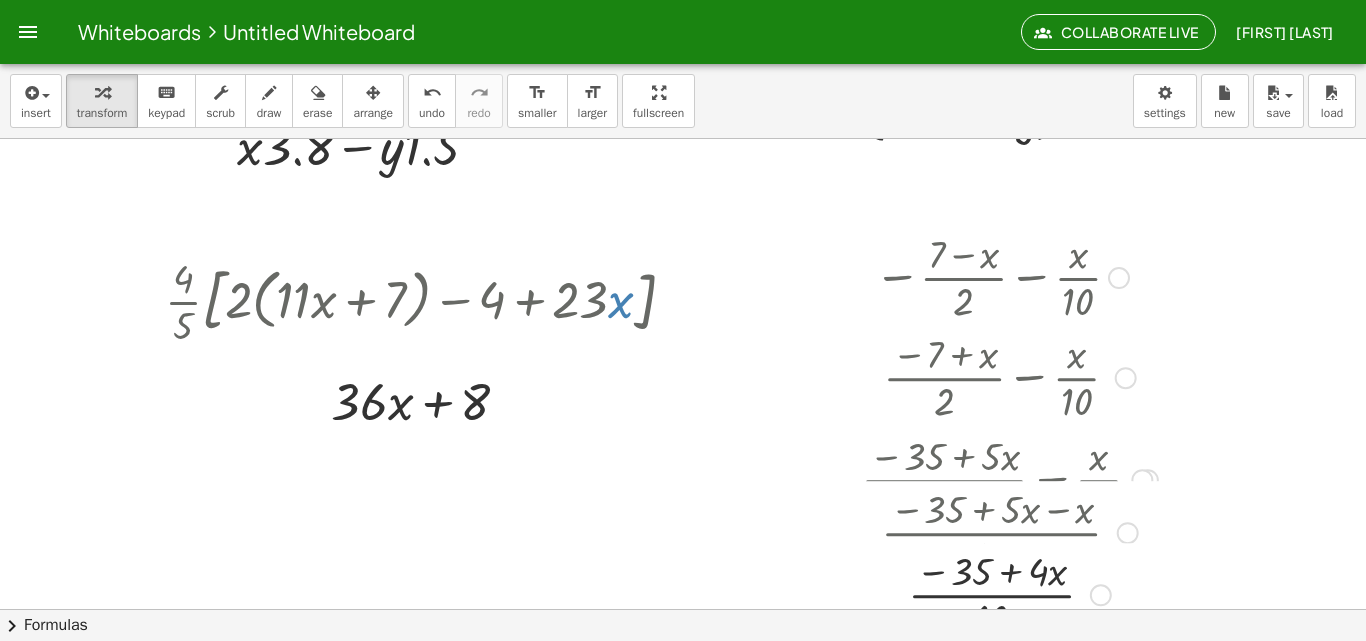 drag, startPoint x: 1099, startPoint y: 484, endPoint x: 1096, endPoint y: 614, distance: 130.0346 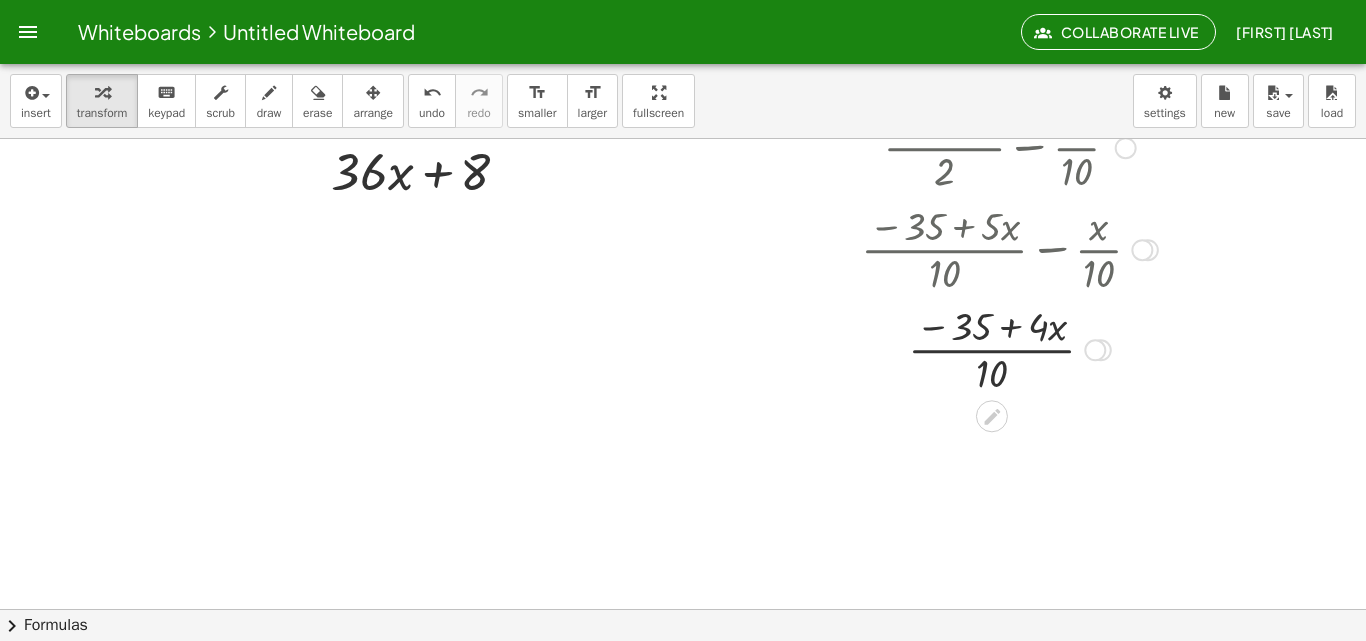 scroll, scrollTop: 470, scrollLeft: 0, axis: vertical 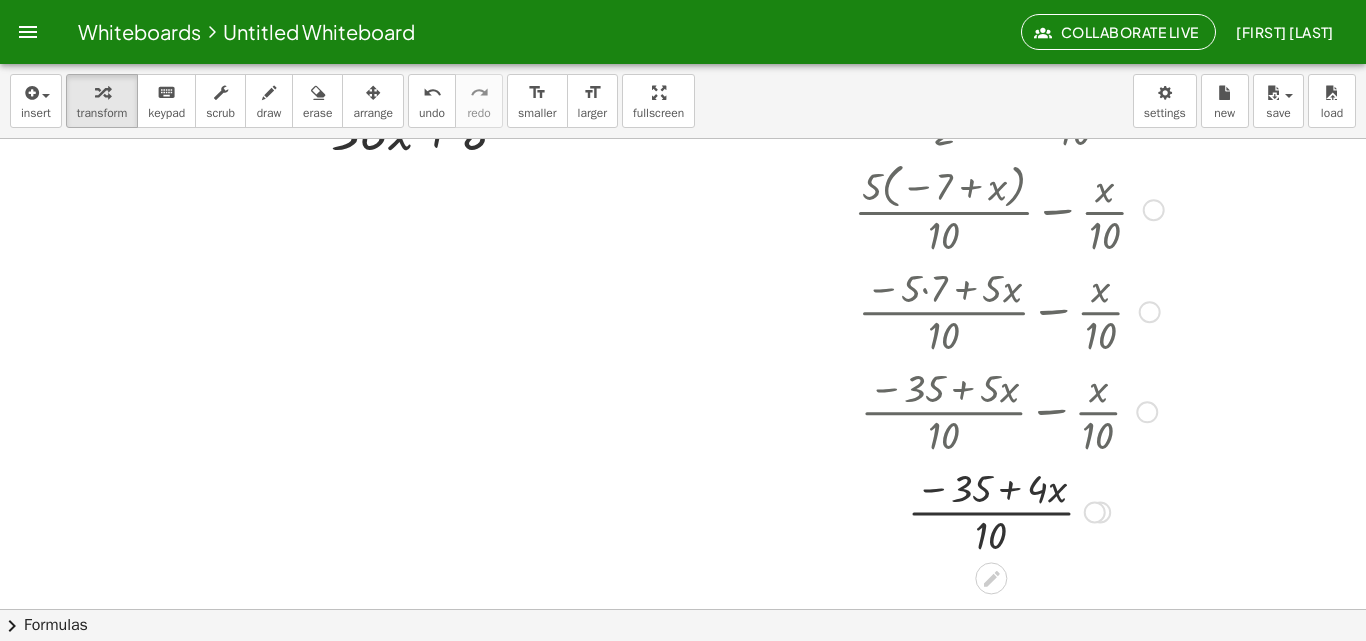 drag, startPoint x: 1149, startPoint y: 214, endPoint x: 1079, endPoint y: 495, distance: 289.58765 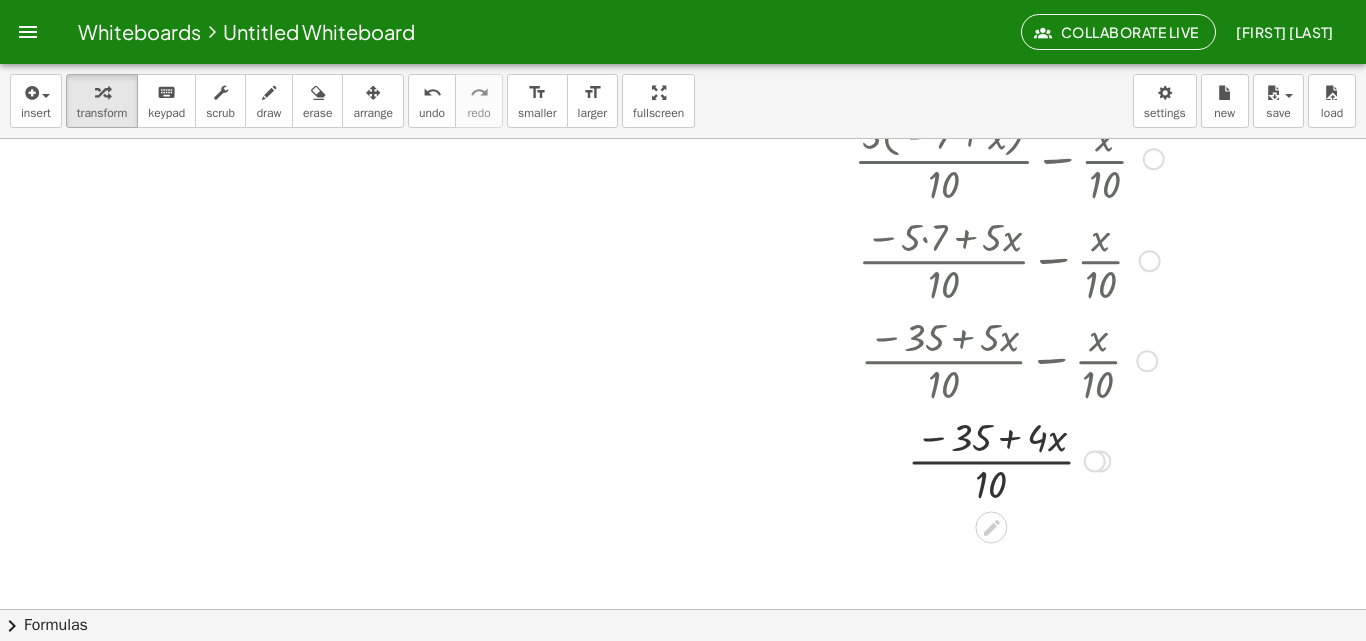 scroll, scrollTop: 570, scrollLeft: 0, axis: vertical 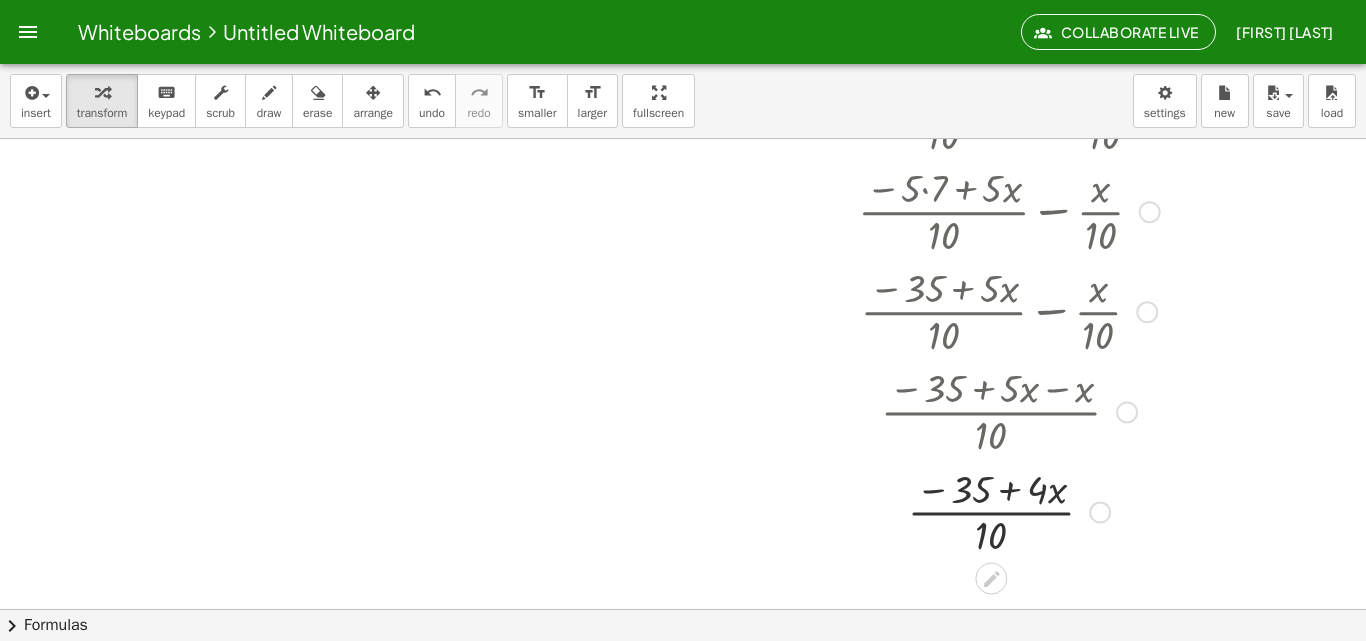 drag, startPoint x: 1101, startPoint y: 406, endPoint x: 1083, endPoint y: 558, distance: 153.06207 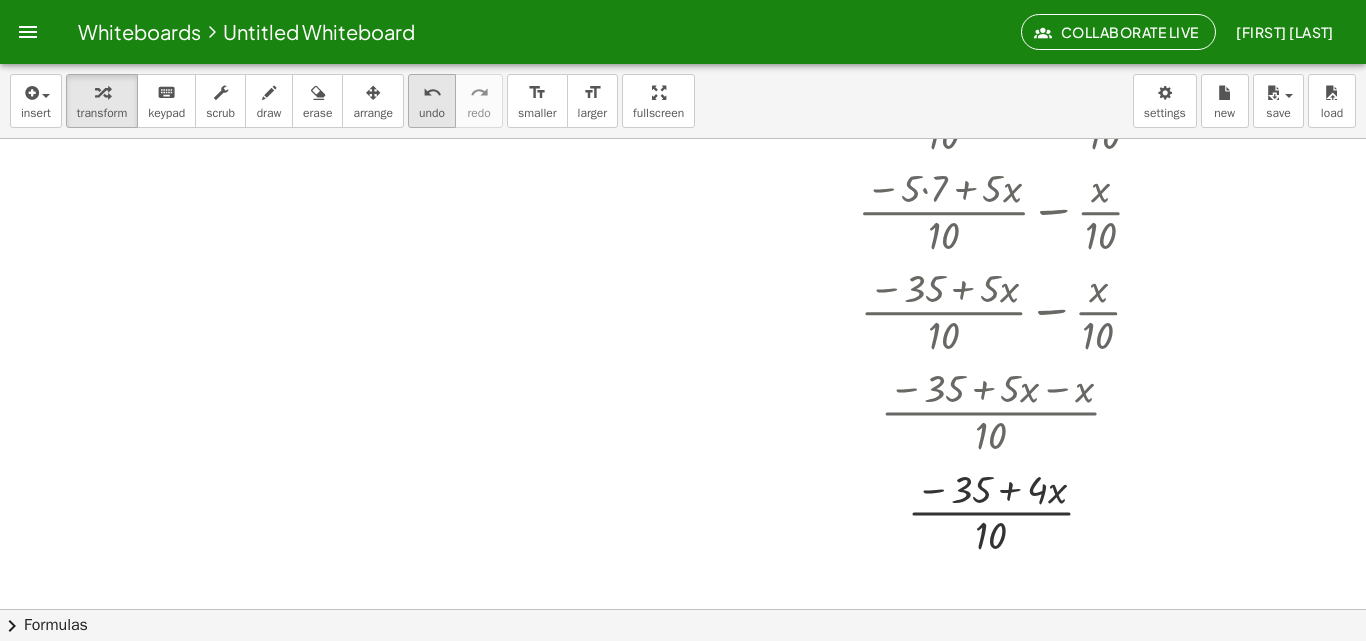 click on "undo" at bounding box center (432, 113) 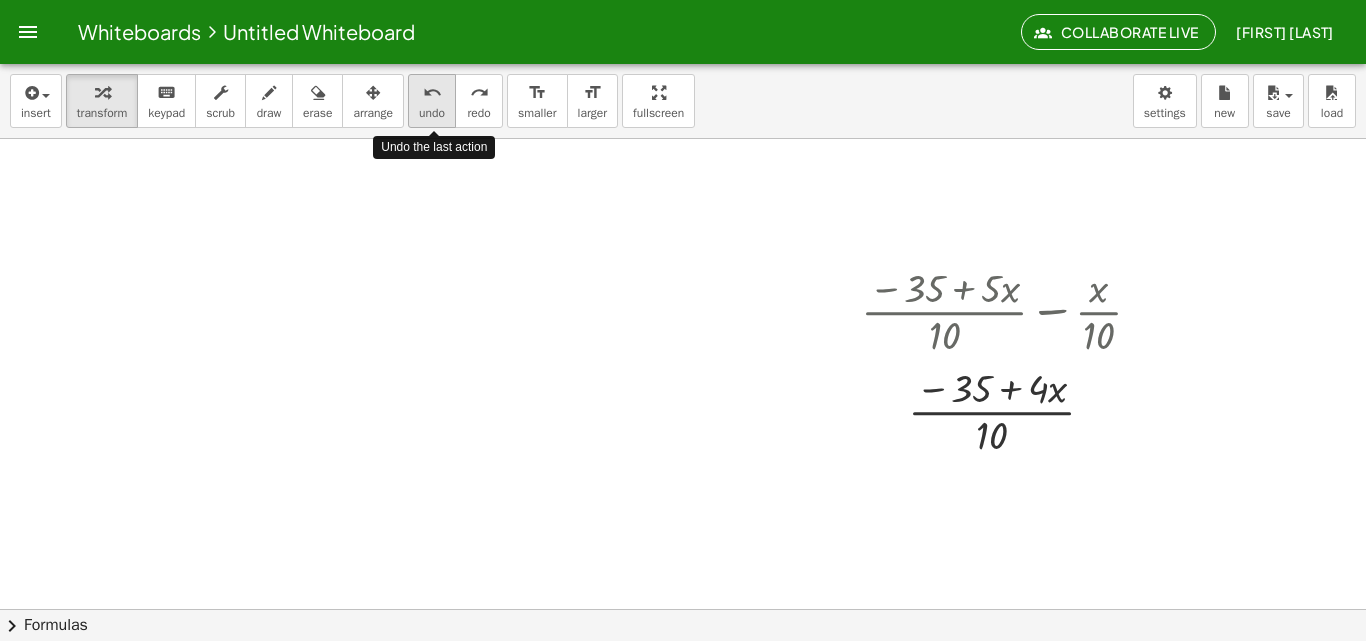 click on "undo" at bounding box center (432, 113) 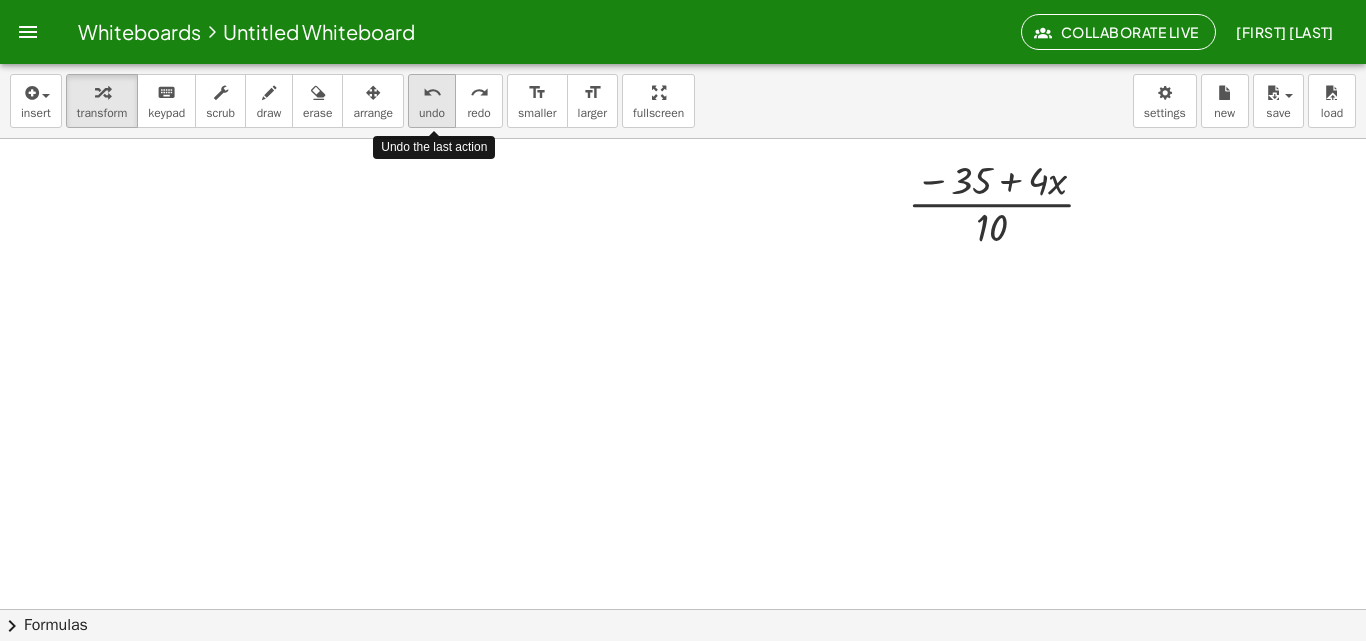 click on "undo" at bounding box center [432, 113] 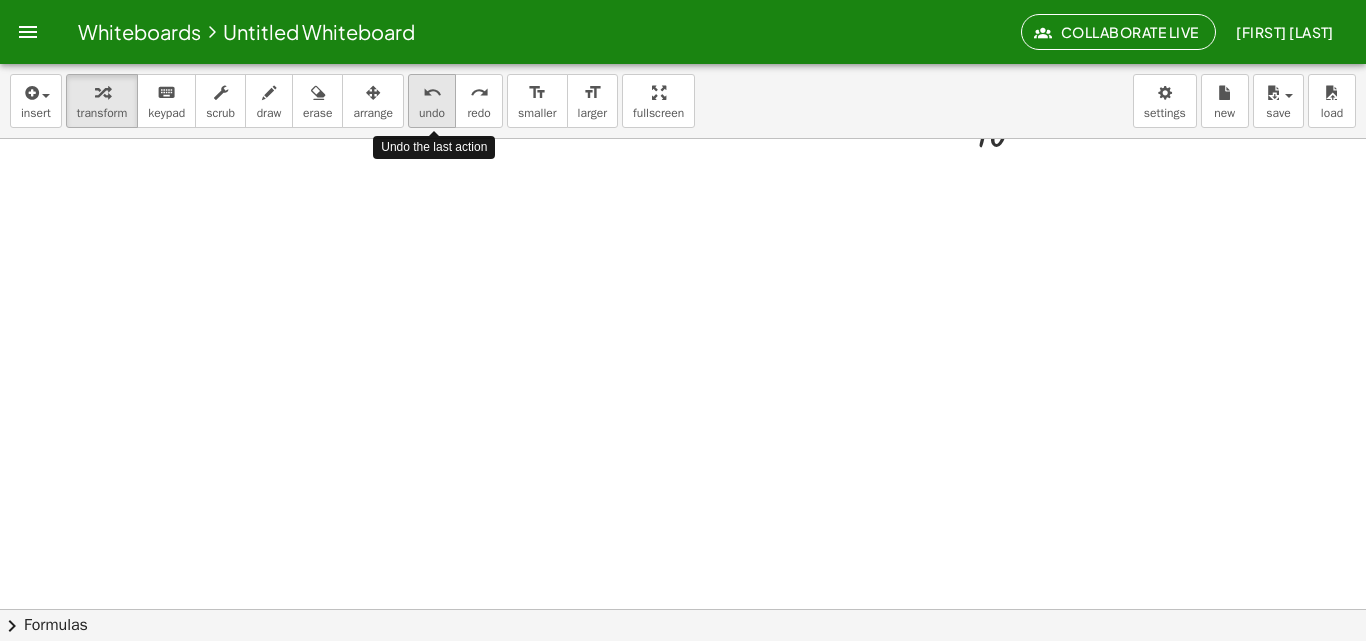 click on "undo" at bounding box center [432, 113] 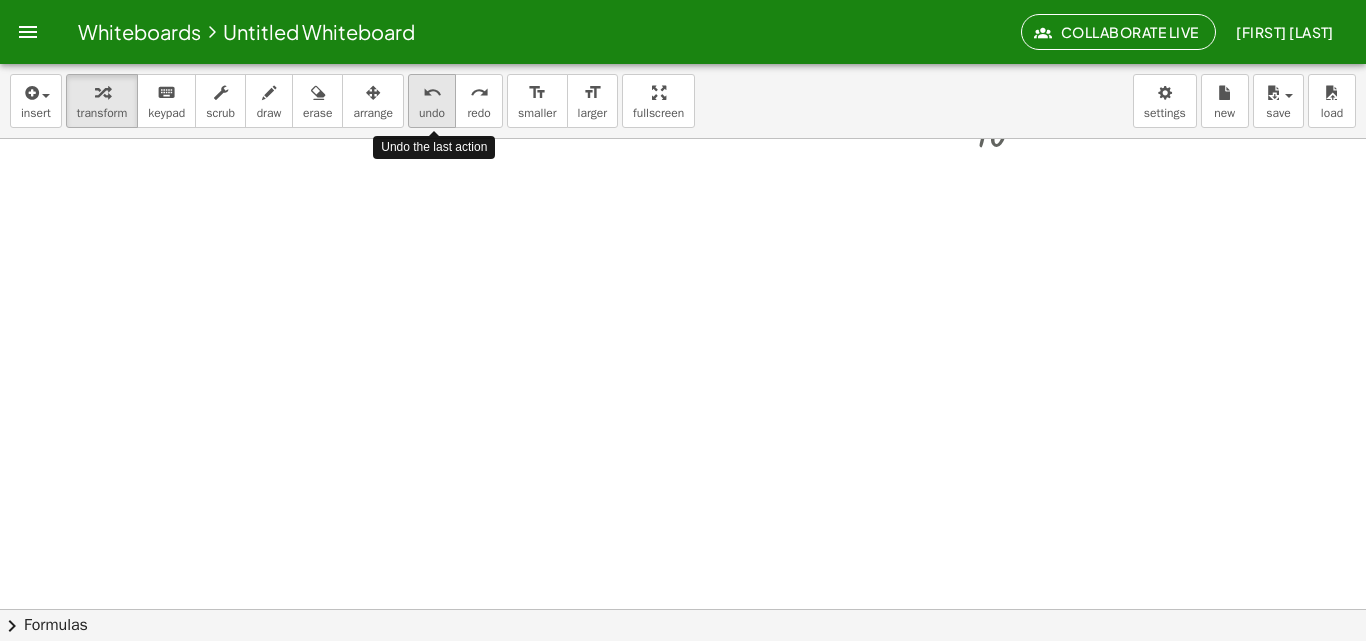 click on "undo" at bounding box center [432, 113] 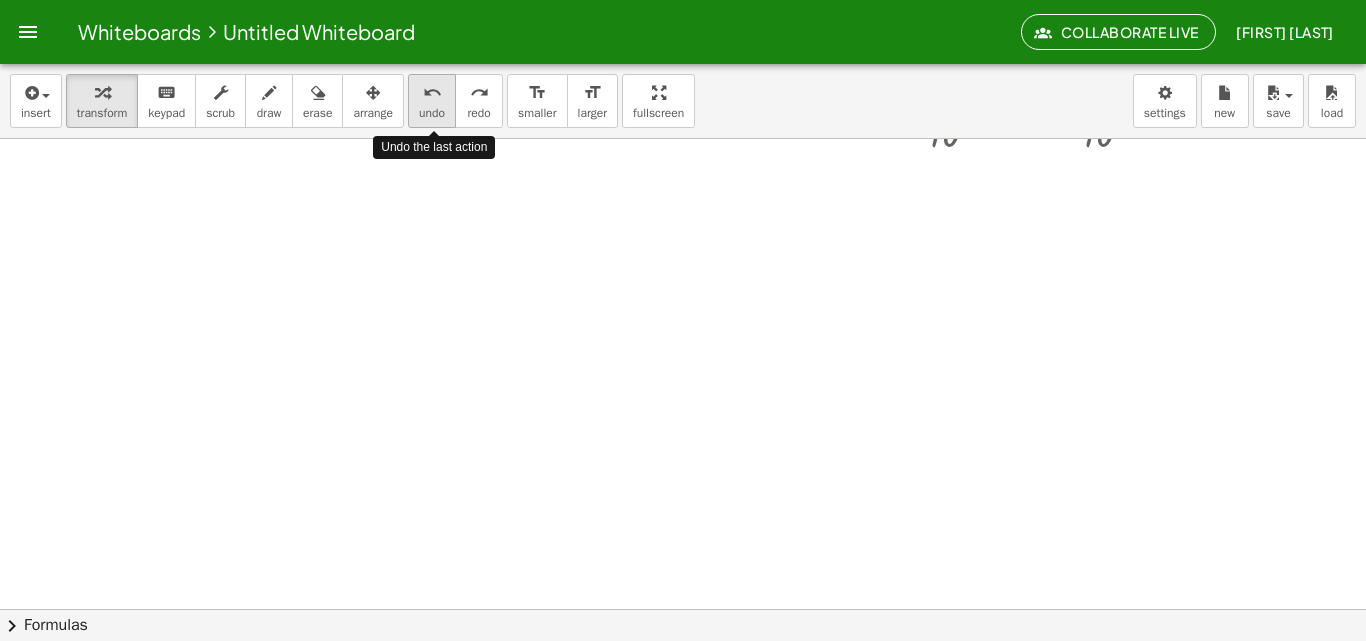 click on "undo" at bounding box center [432, 113] 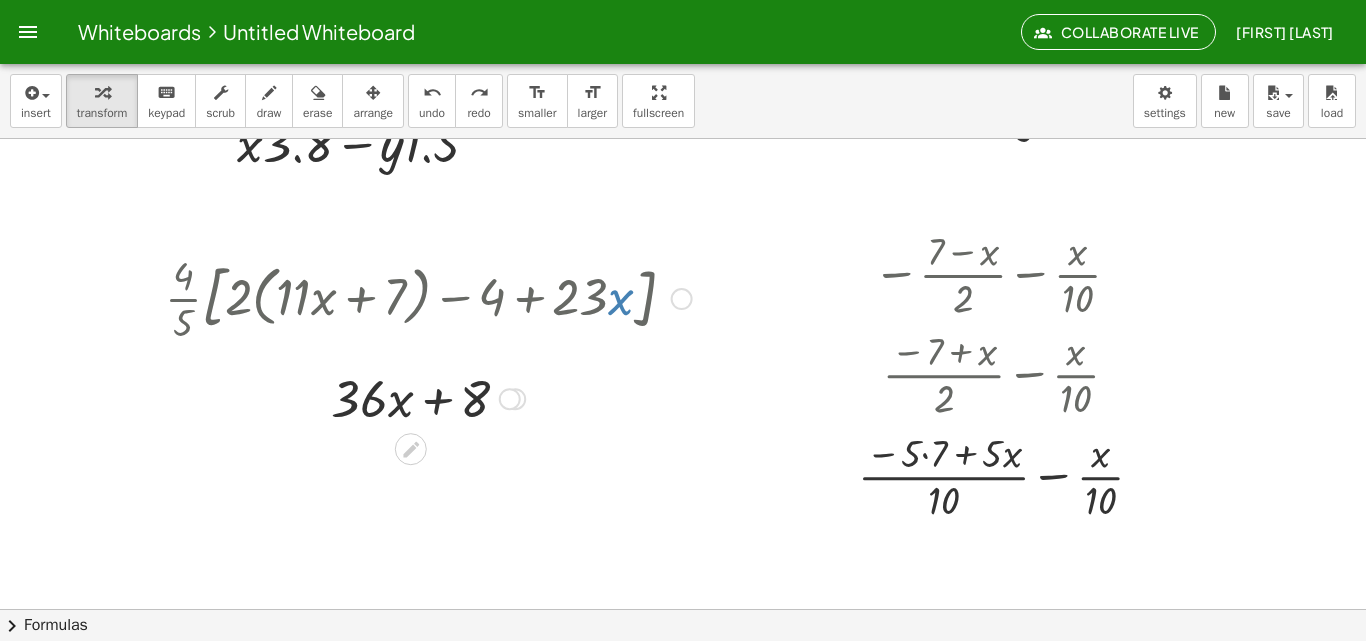scroll, scrollTop: 170, scrollLeft: 0, axis: vertical 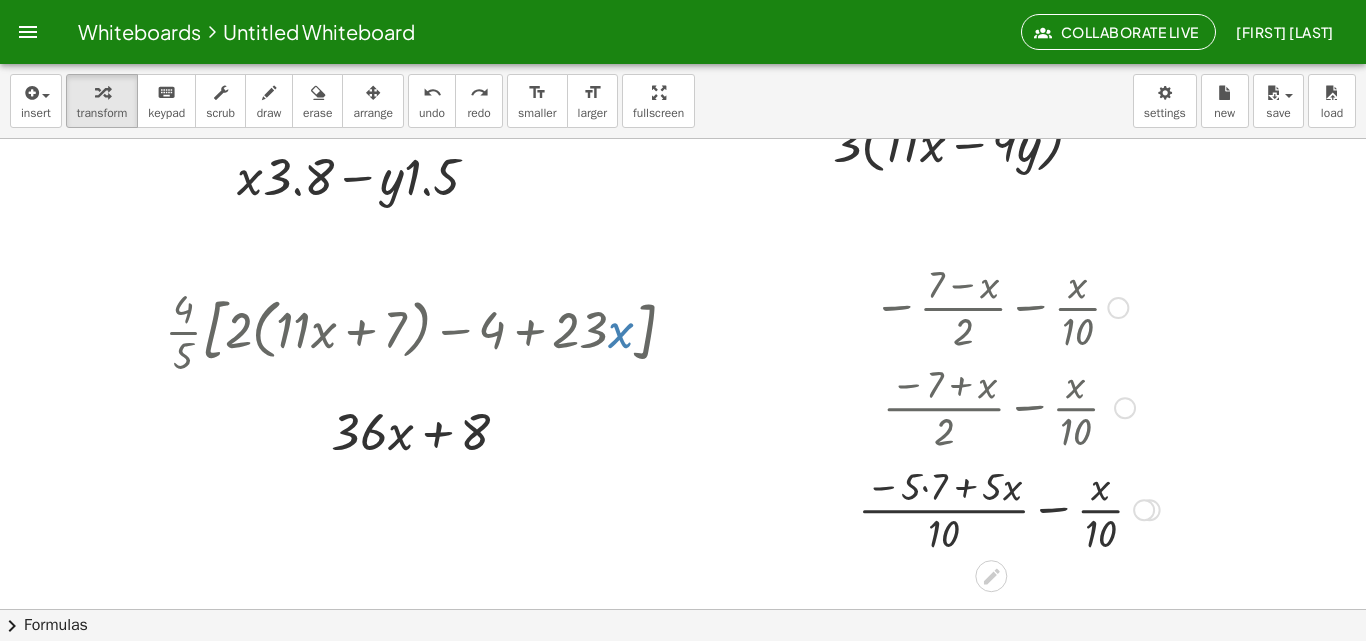 click at bounding box center (1009, 508) 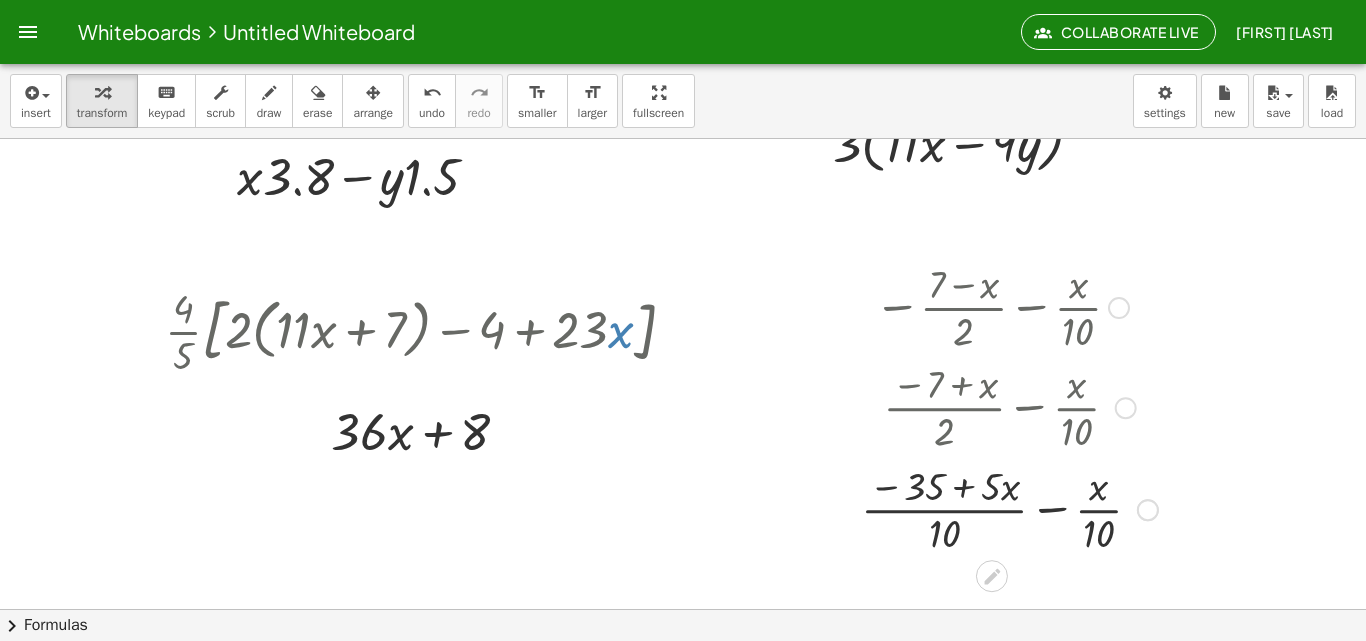 click at bounding box center [1009, 508] 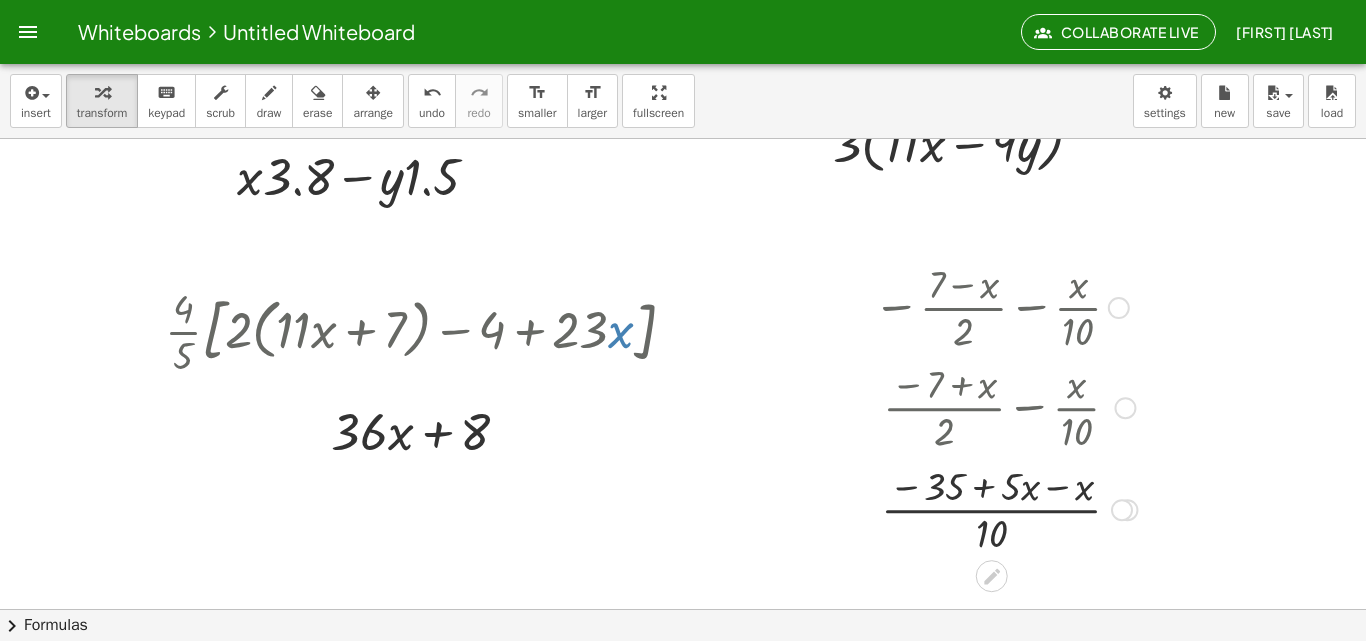 click at bounding box center [1005, 508] 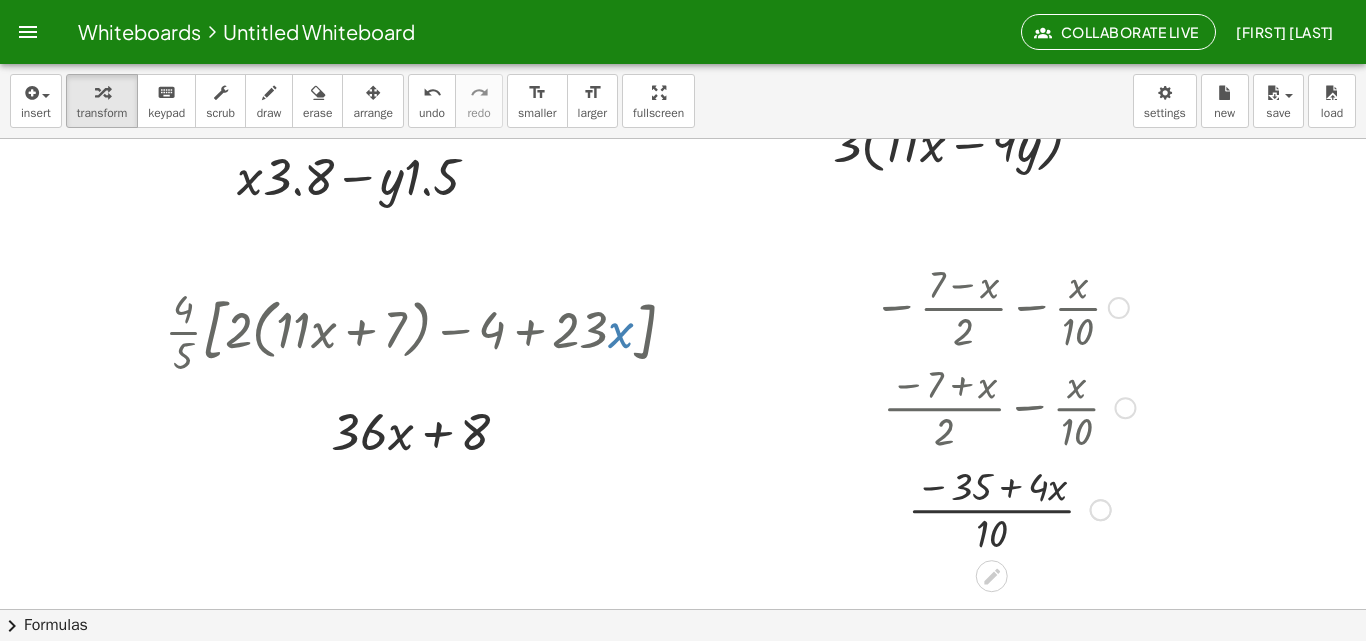click at bounding box center (1004, 508) 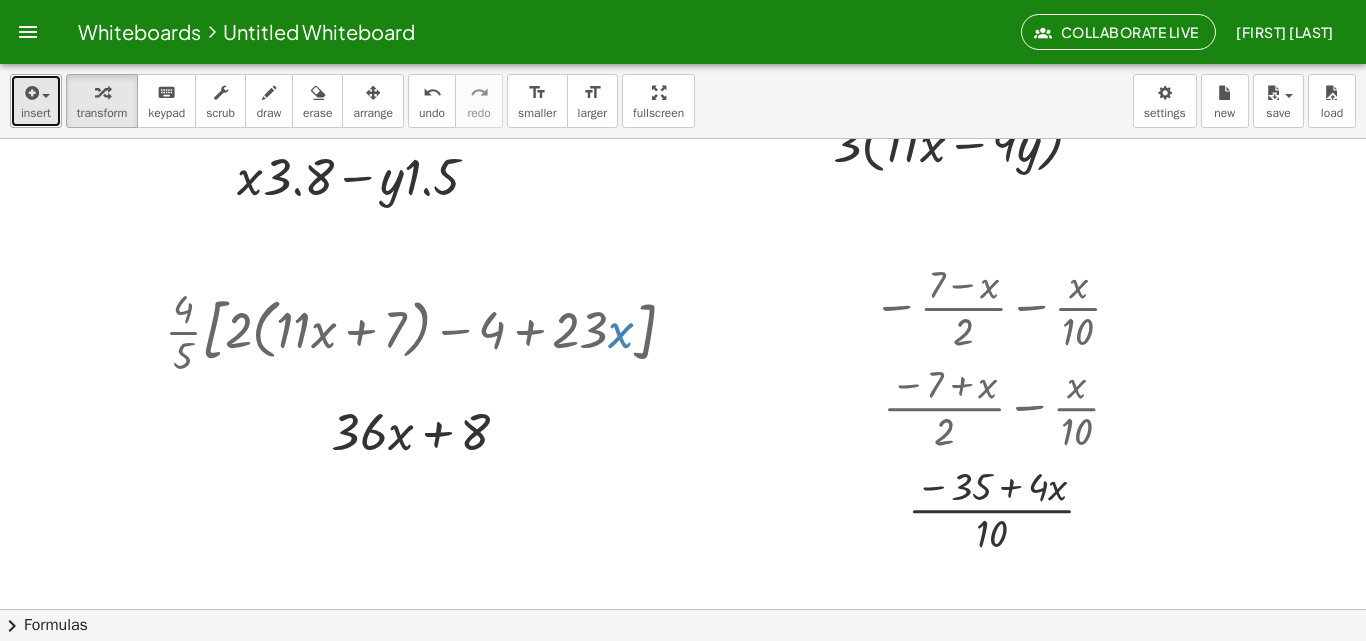 click at bounding box center [36, 92] 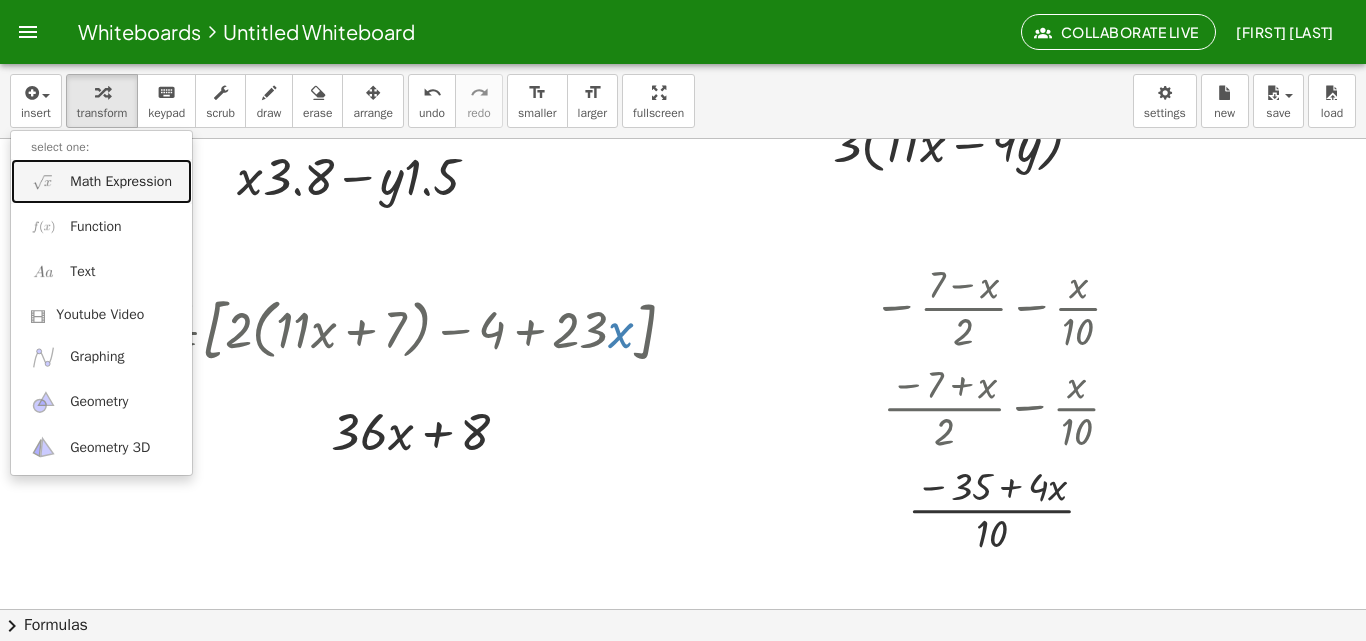 click on "Math Expression" at bounding box center (101, 181) 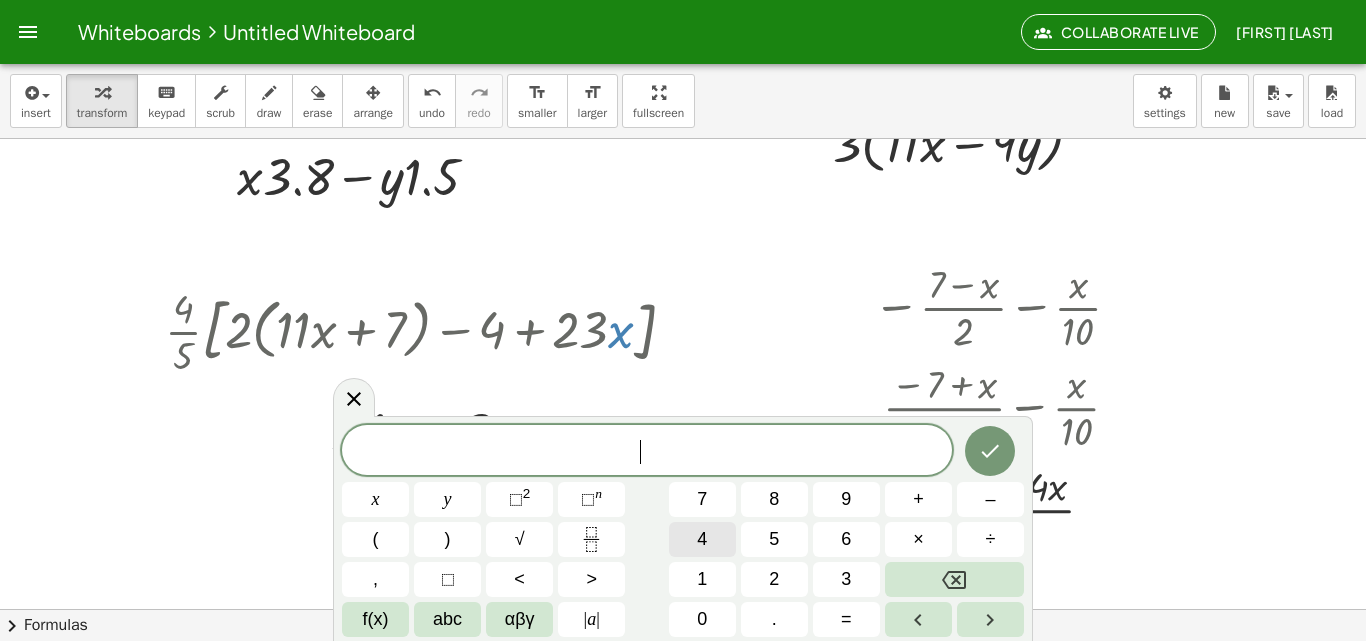 click on "4" at bounding box center (702, 539) 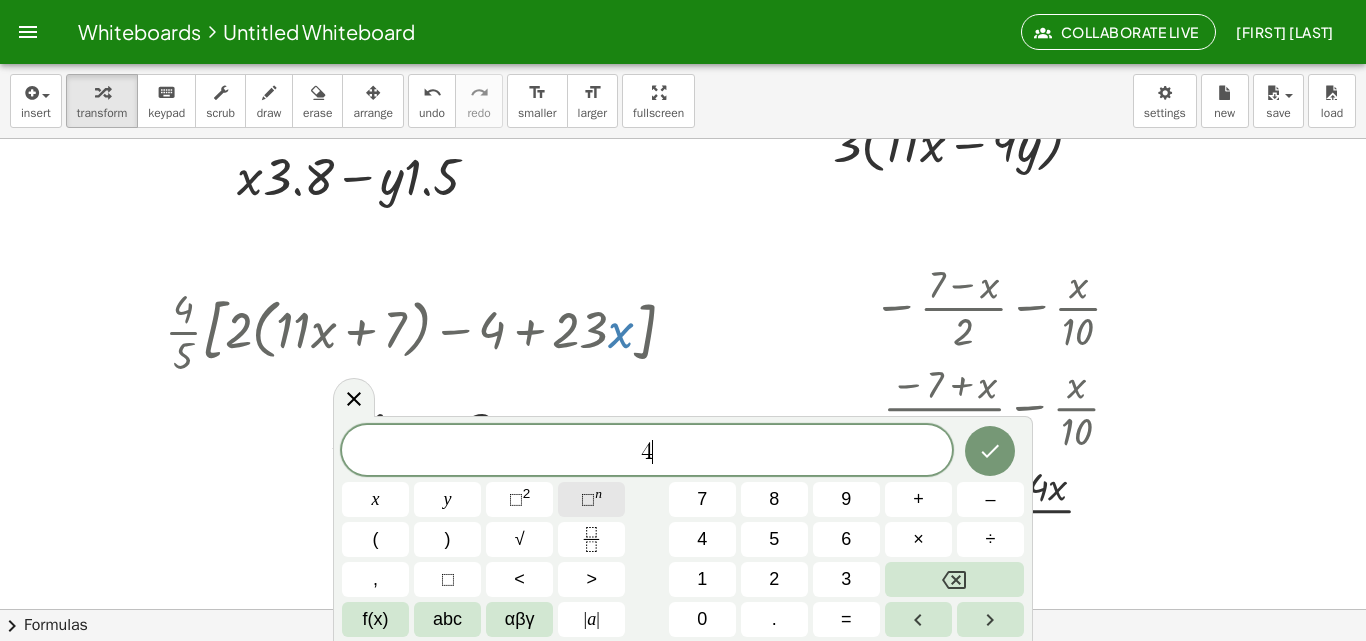 click on "⬚ n" 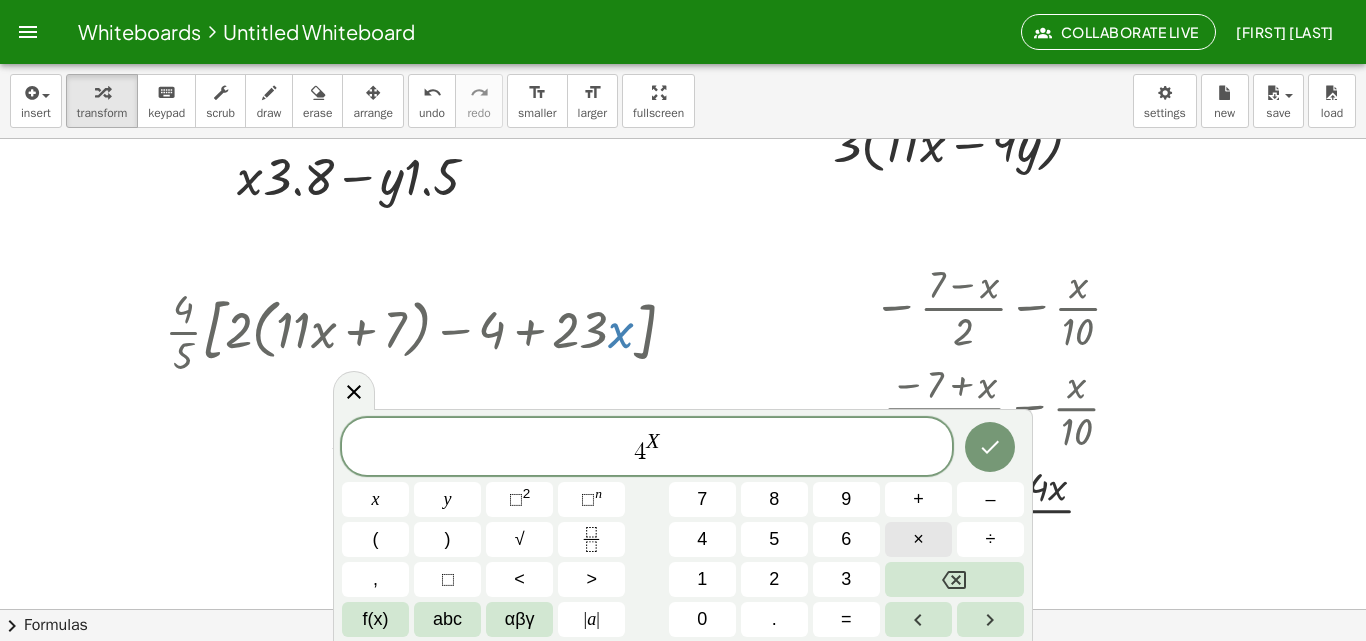click on "×" at bounding box center [918, 539] 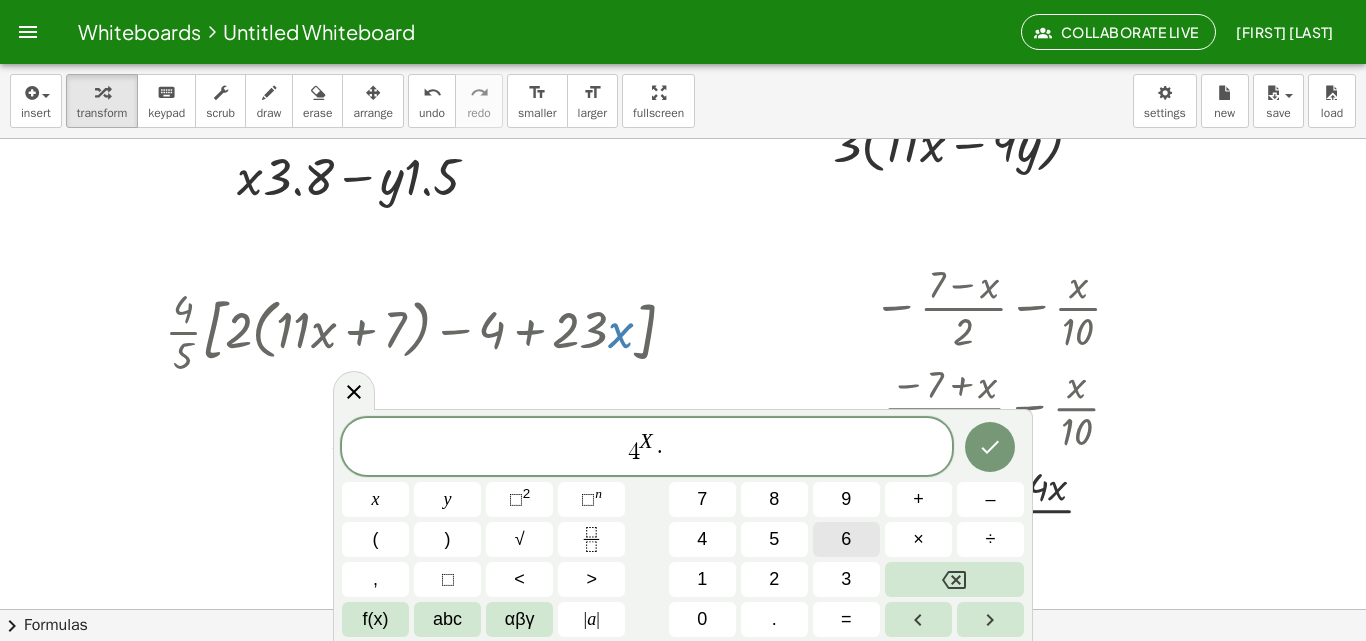 click on "6" at bounding box center (846, 539) 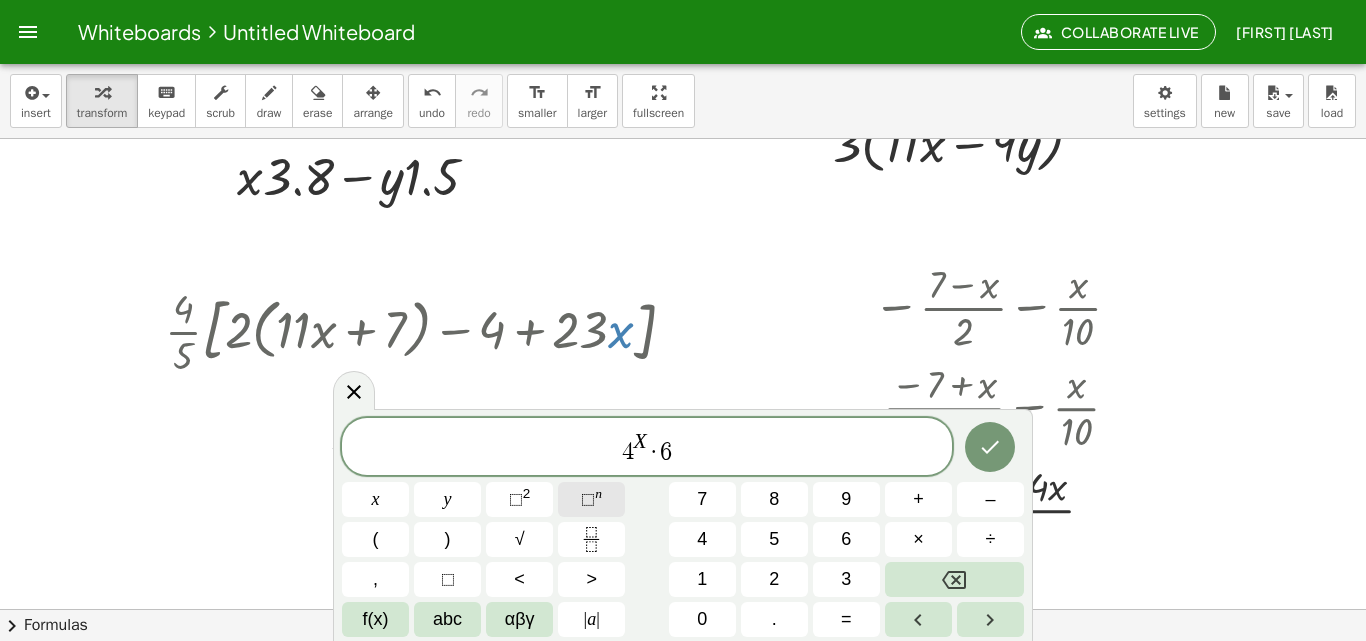 click on "⬚ n" at bounding box center (591, 499) 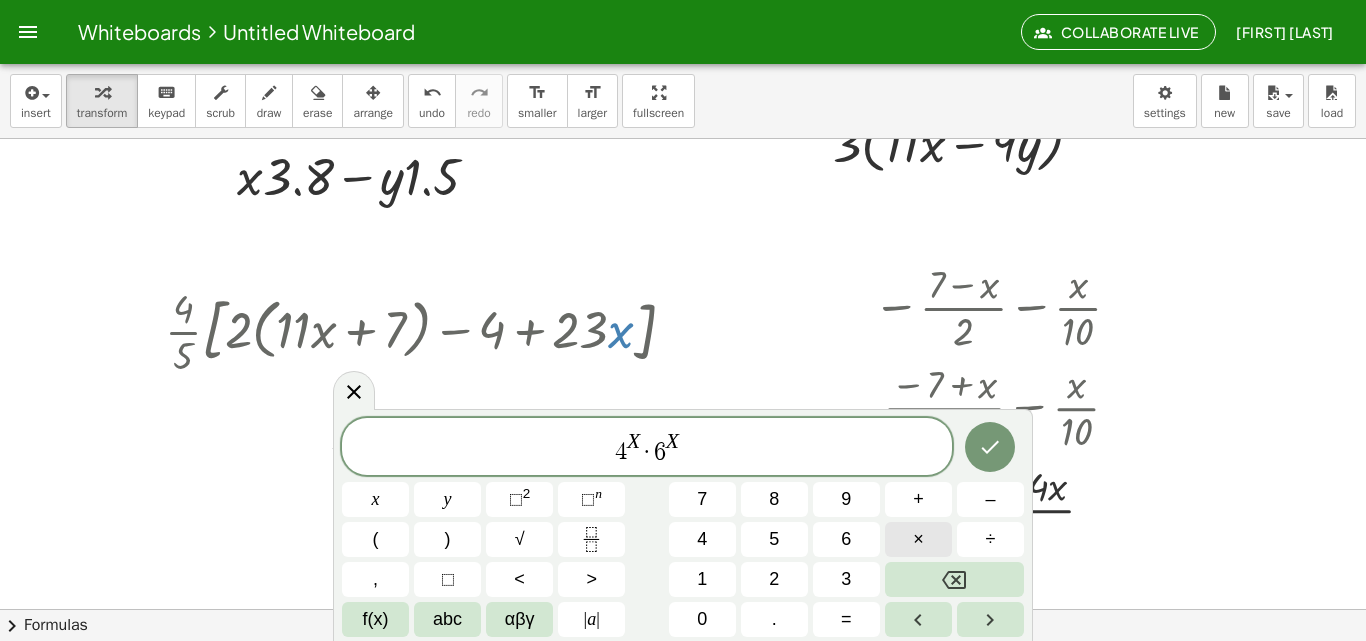 click on "×" at bounding box center [918, 539] 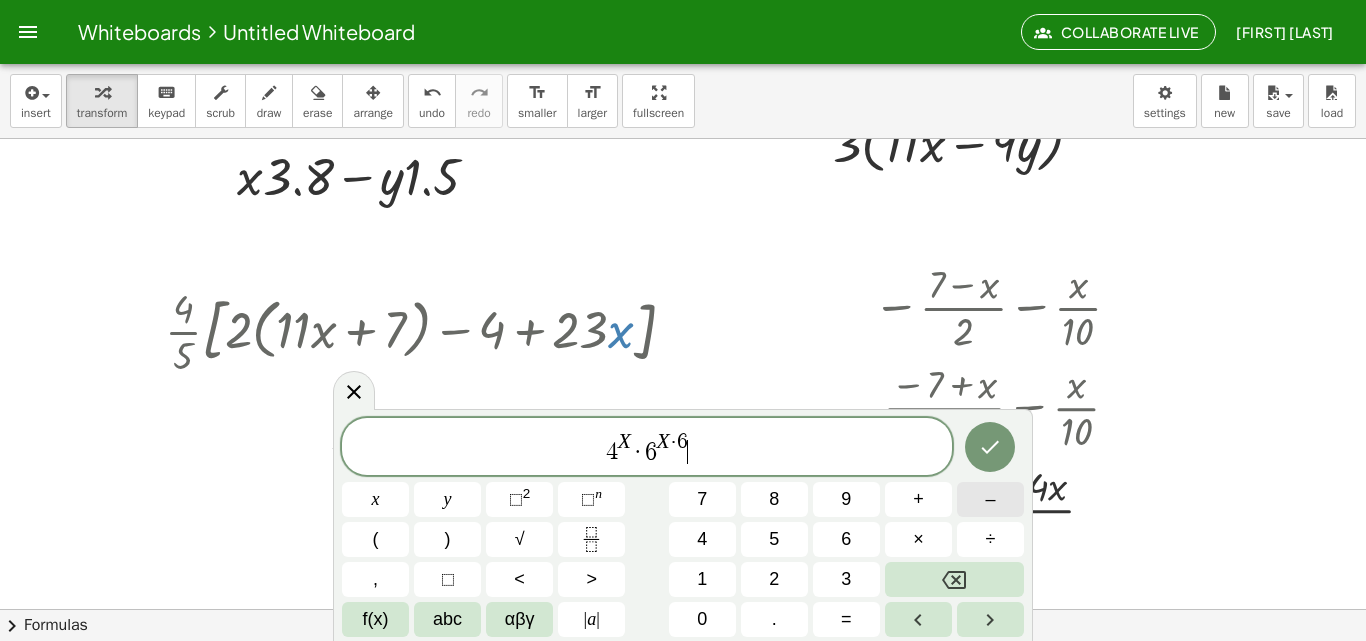 click on "–" at bounding box center (990, 499) 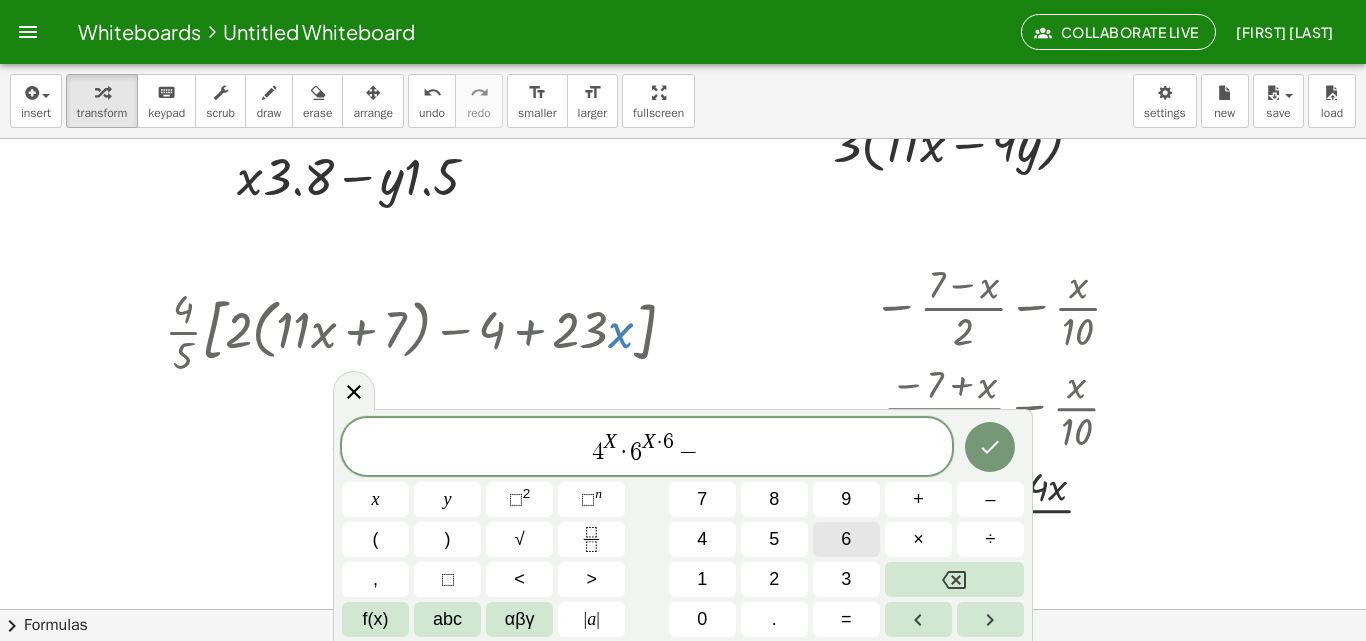 click on "6" at bounding box center (846, 539) 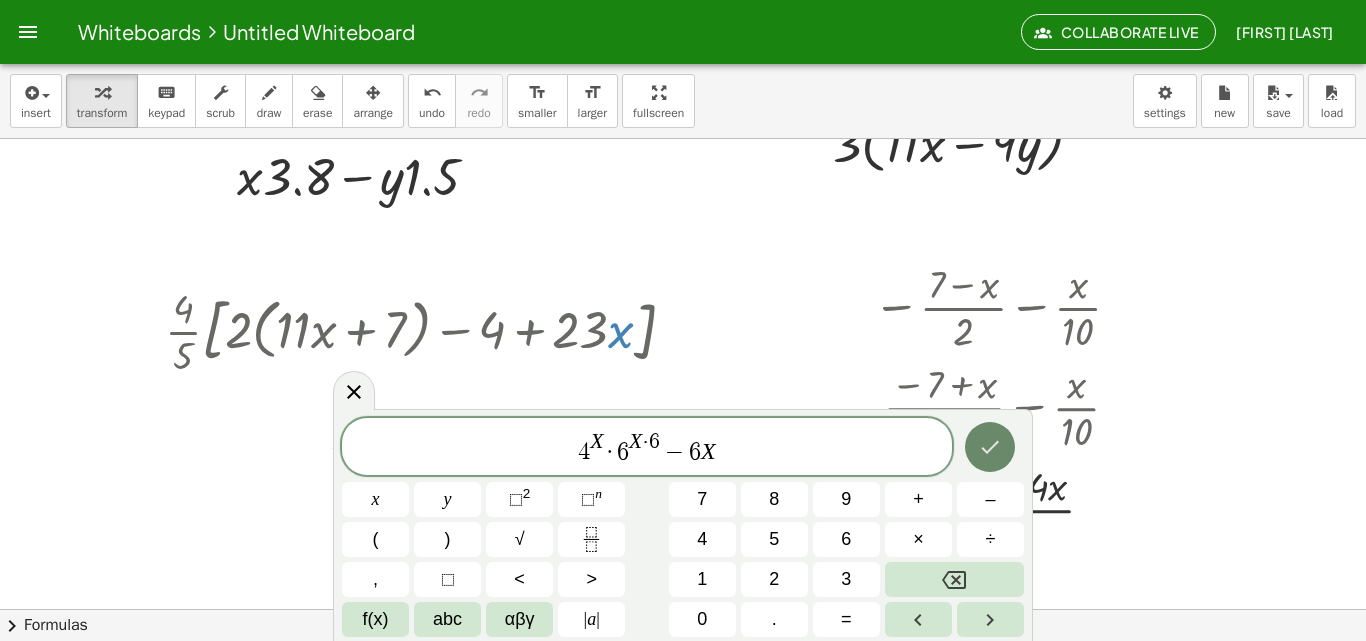 click at bounding box center [990, 447] 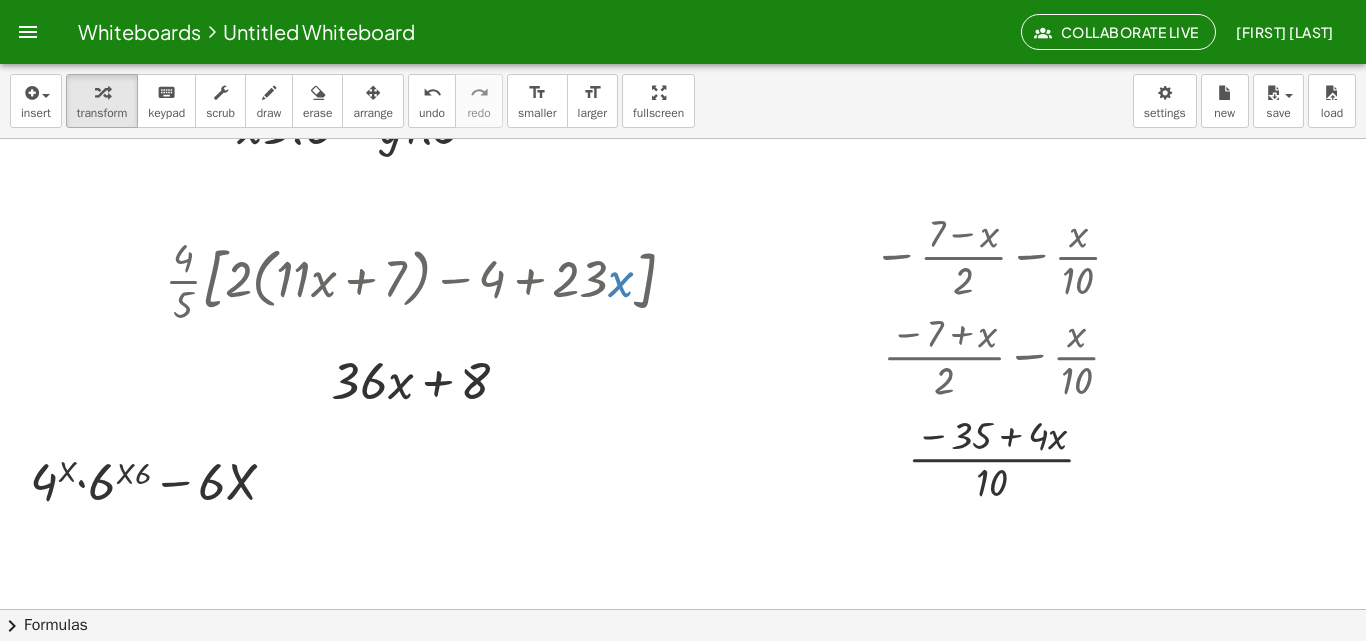 scroll, scrollTop: 270, scrollLeft: 0, axis: vertical 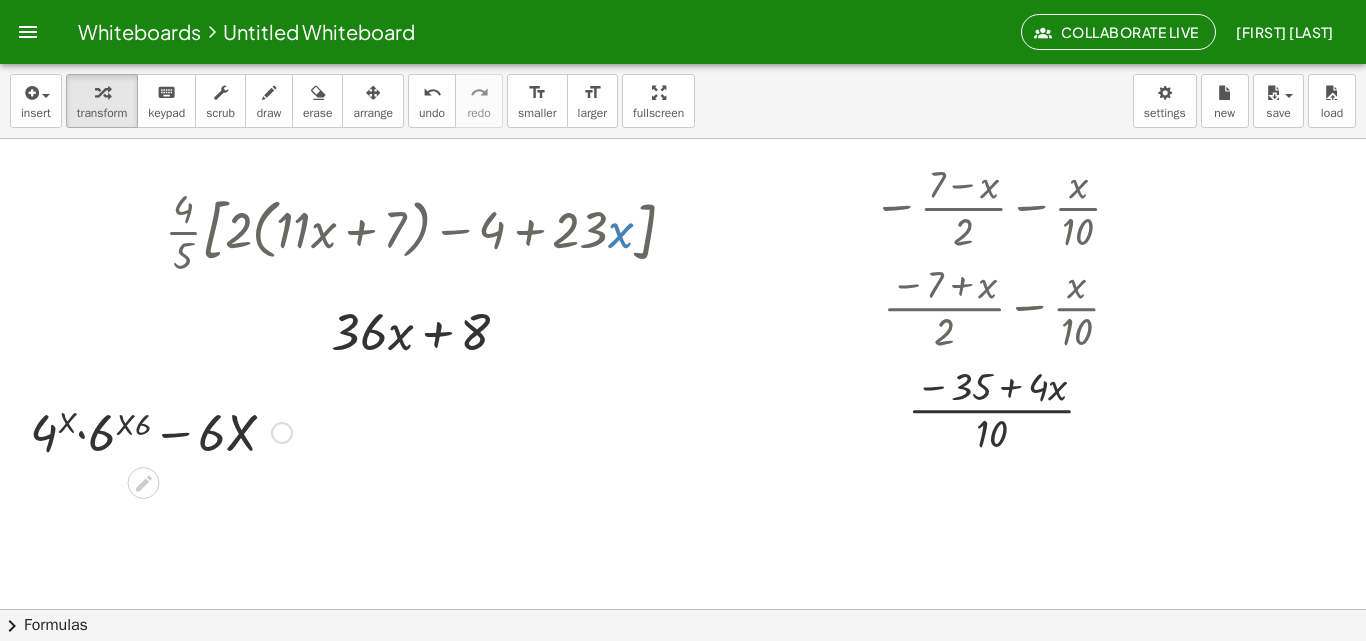 click at bounding box center [161, 431] 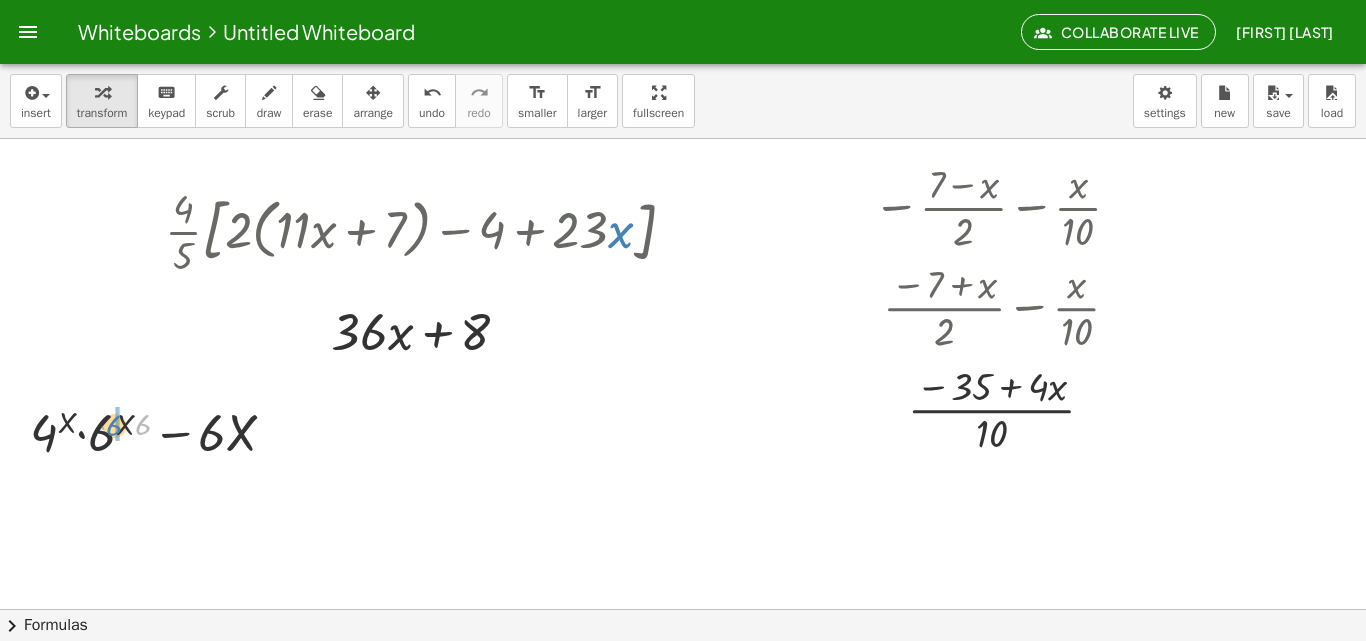 drag, startPoint x: 137, startPoint y: 424, endPoint x: 109, endPoint y: 426, distance: 28.071337 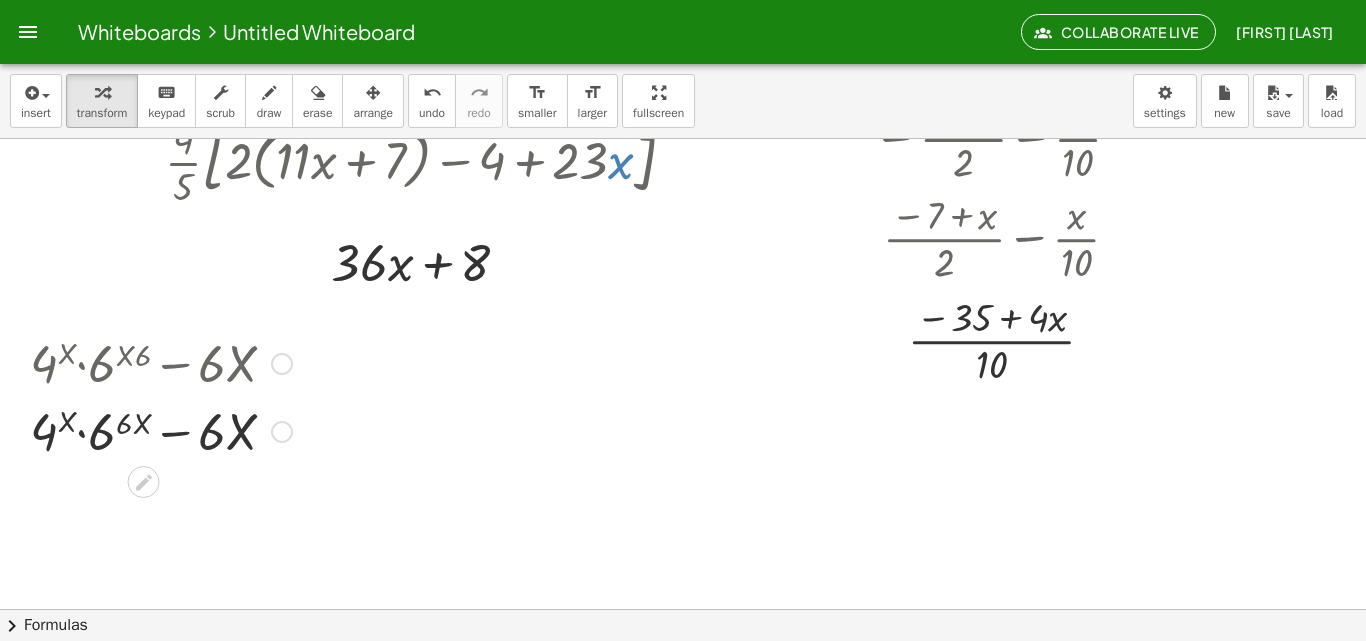 scroll, scrollTop: 470, scrollLeft: 0, axis: vertical 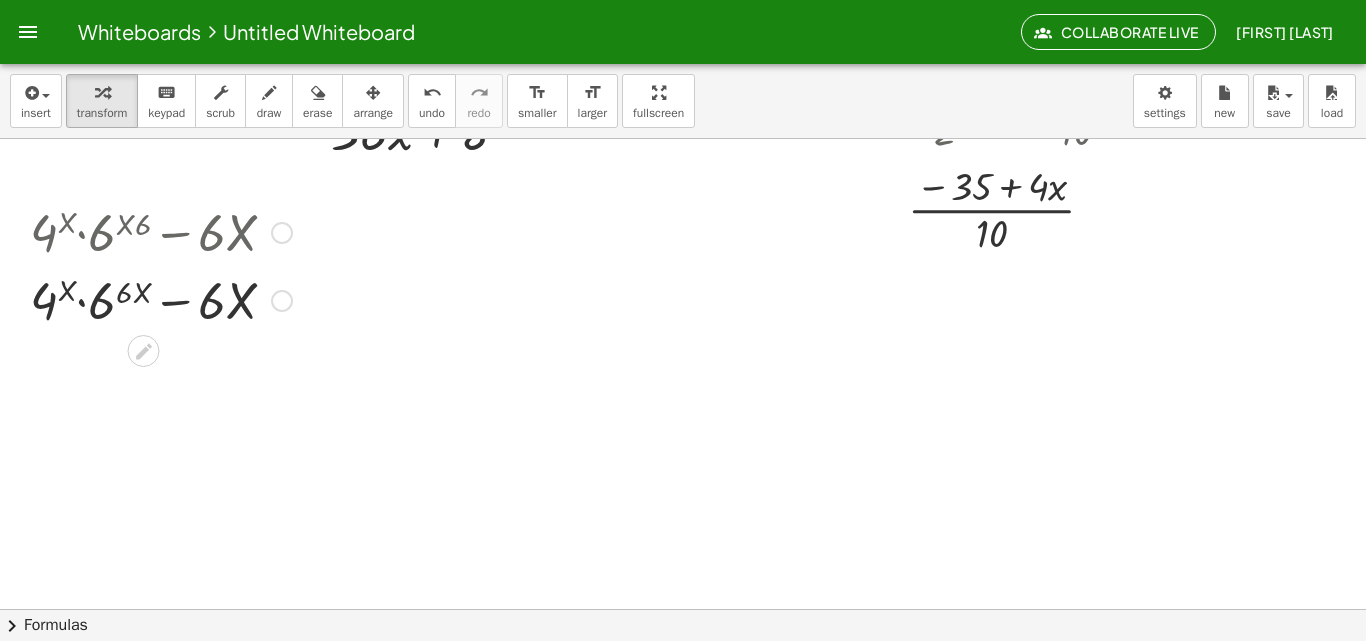 click at bounding box center (161, 299) 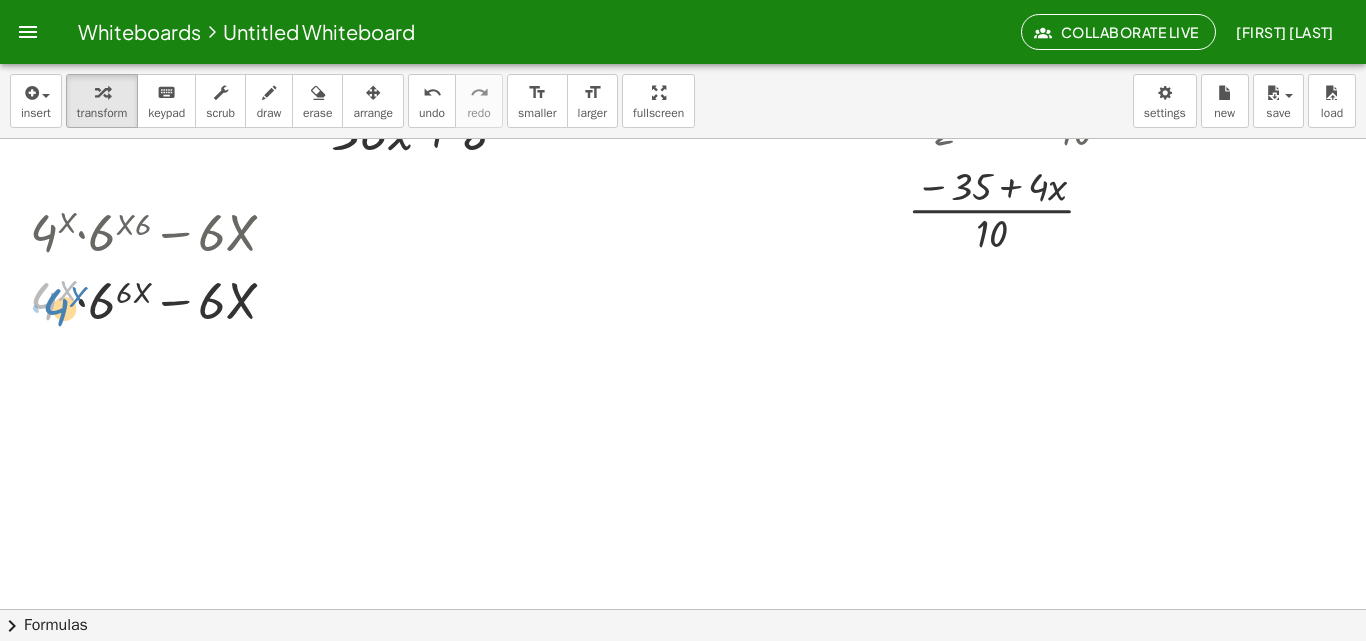click at bounding box center [161, 299] 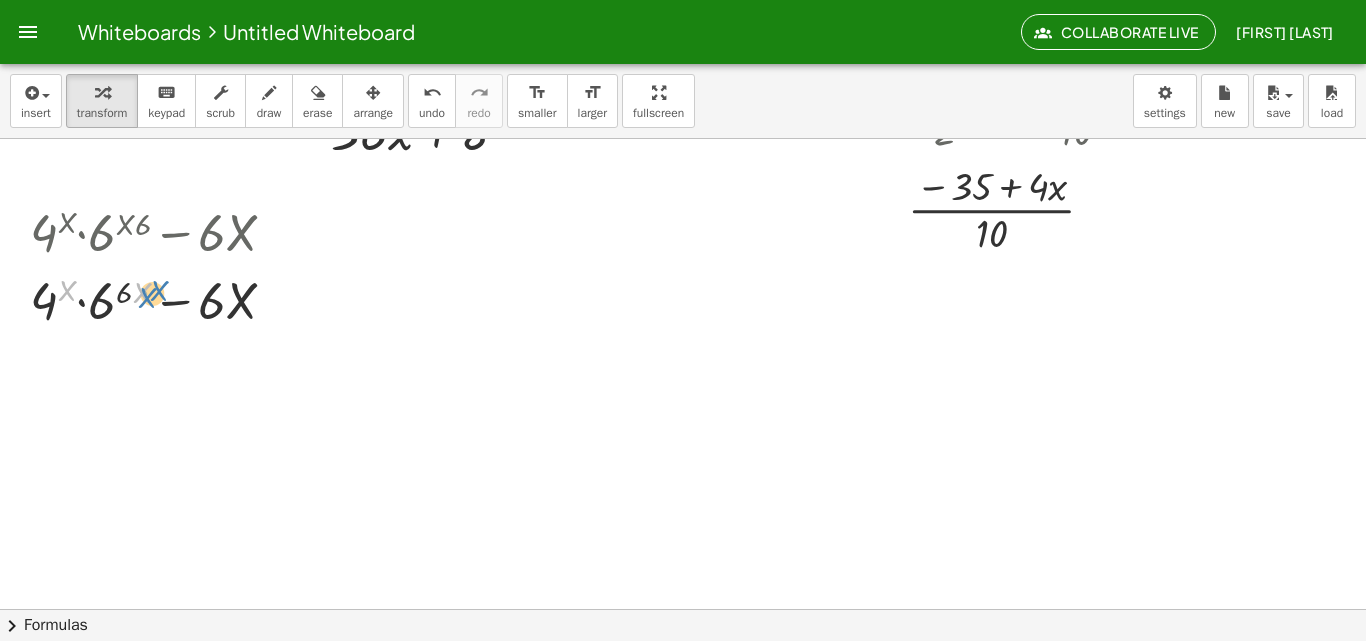 drag, startPoint x: 70, startPoint y: 293, endPoint x: 150, endPoint y: 299, distance: 80.224686 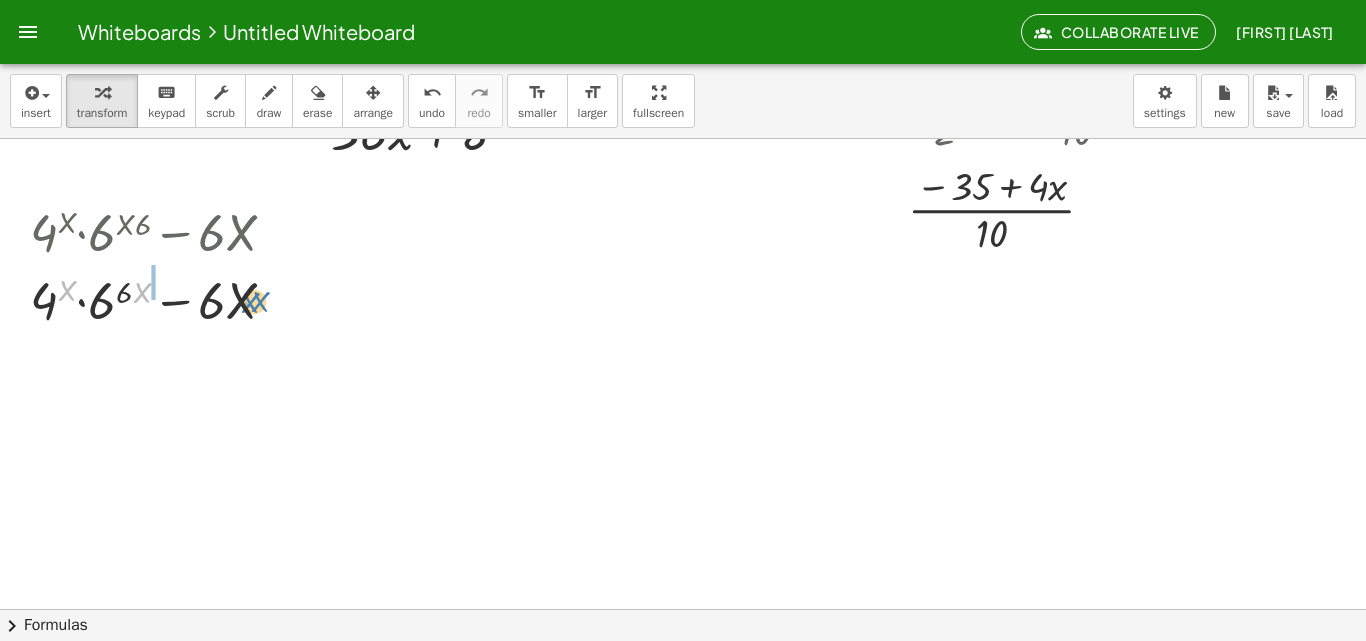 drag, startPoint x: 145, startPoint y: 296, endPoint x: 263, endPoint y: 305, distance: 118.34272 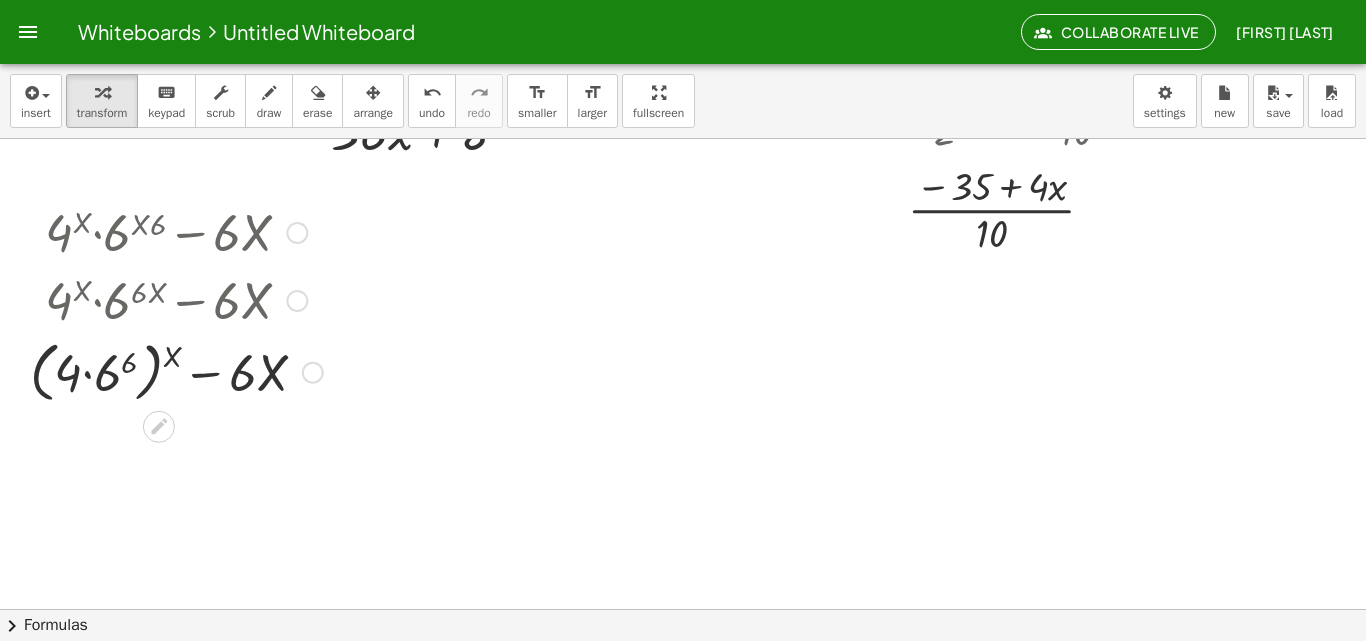 click at bounding box center (176, 371) 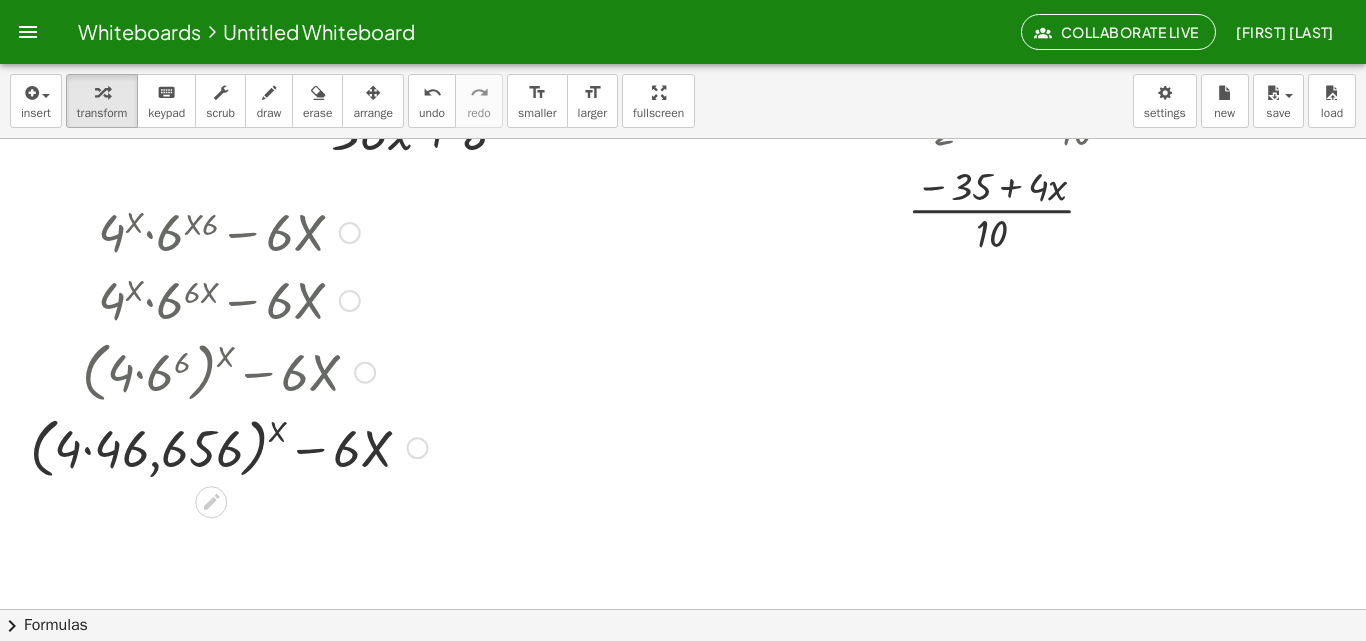 click at bounding box center (228, 447) 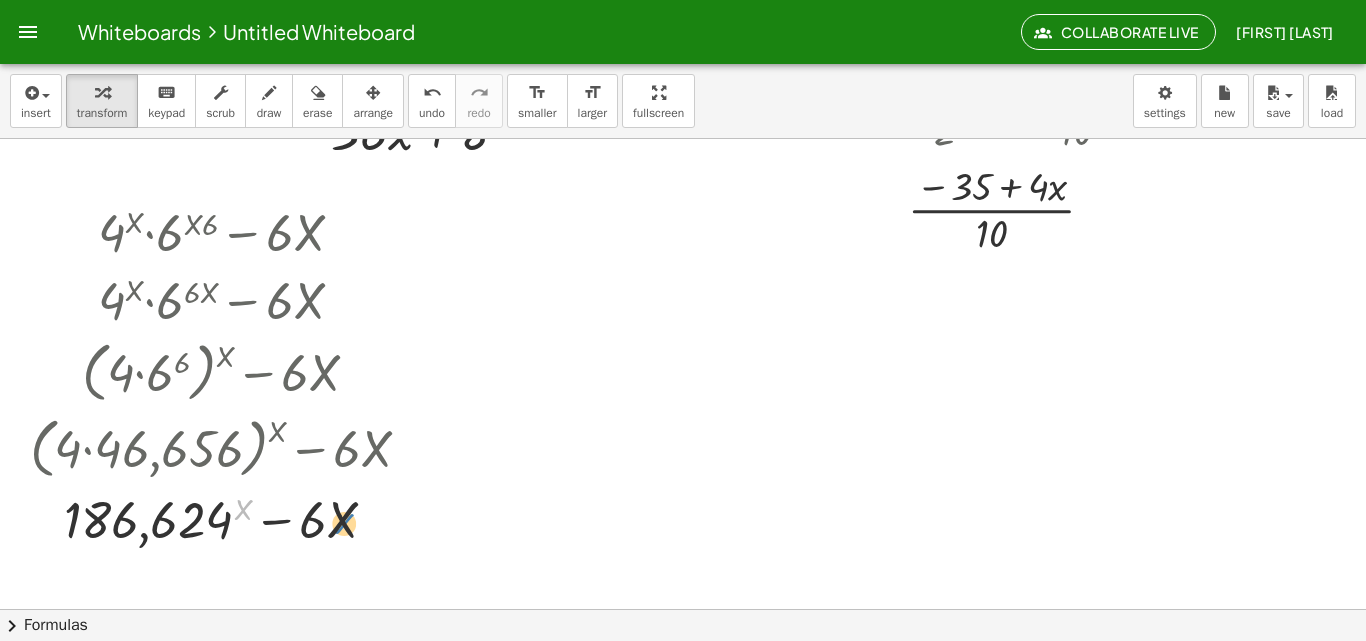 drag, startPoint x: 241, startPoint y: 506, endPoint x: 341, endPoint y: 519, distance: 100.84146 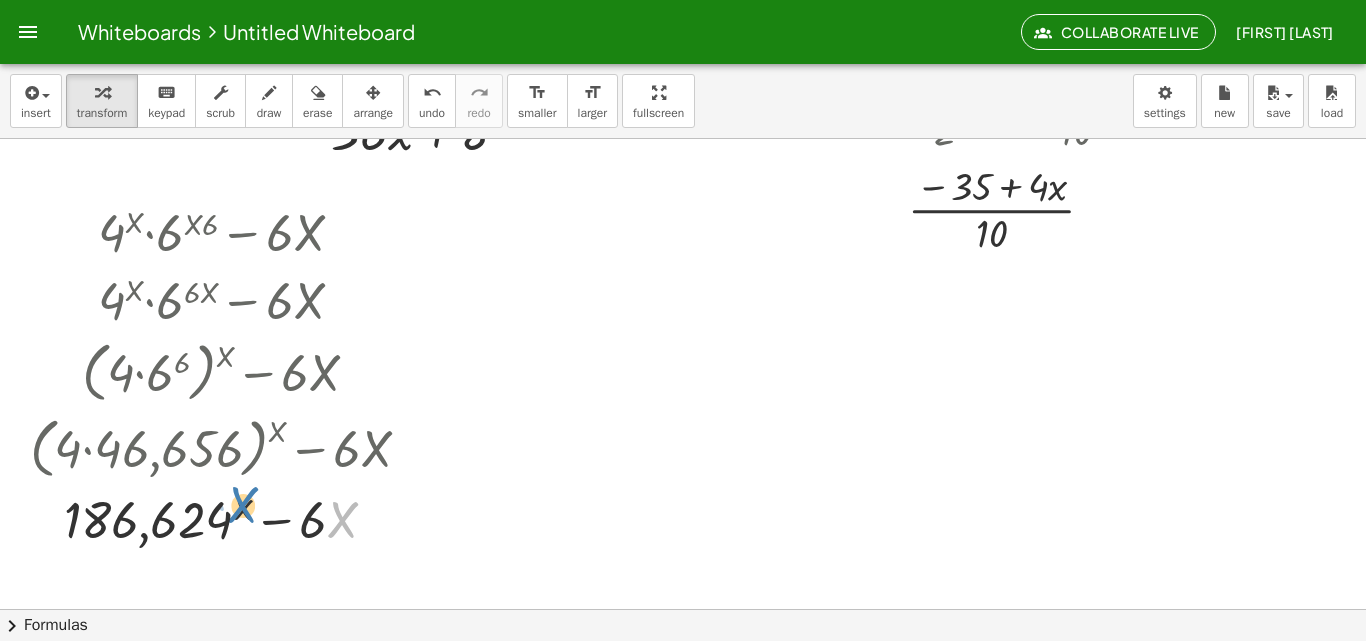 drag, startPoint x: 341, startPoint y: 519, endPoint x: 241, endPoint y: 504, distance: 101.118744 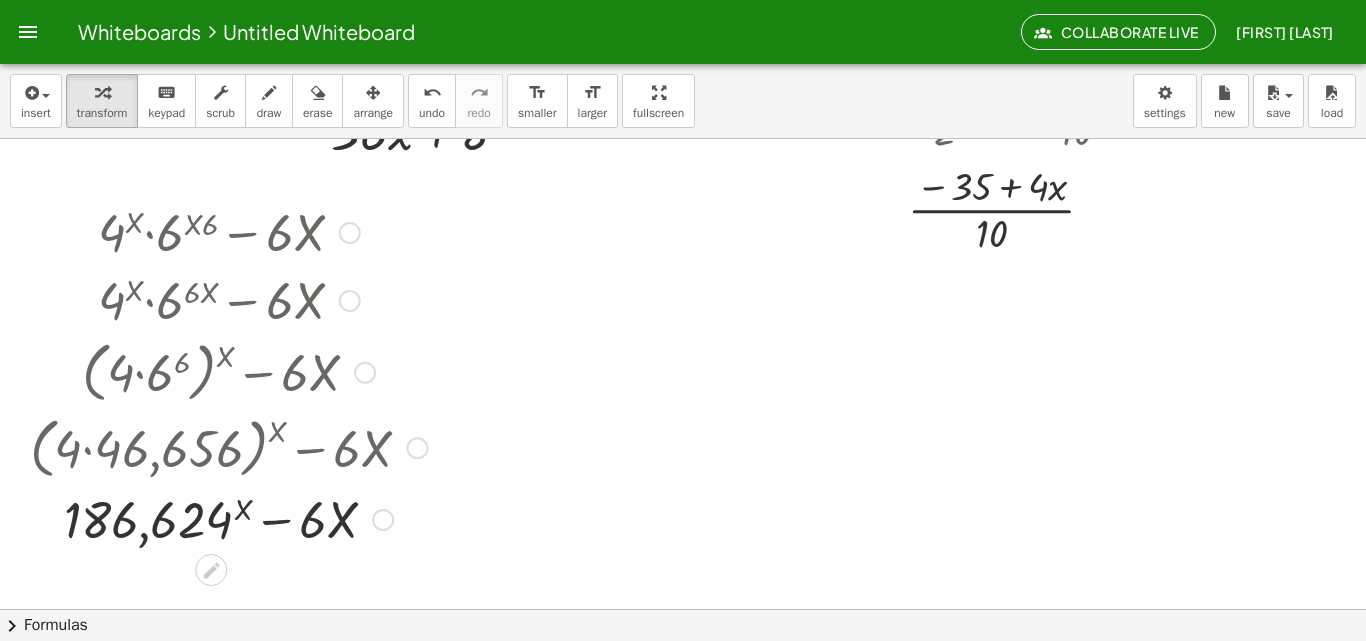 click at bounding box center [228, 518] 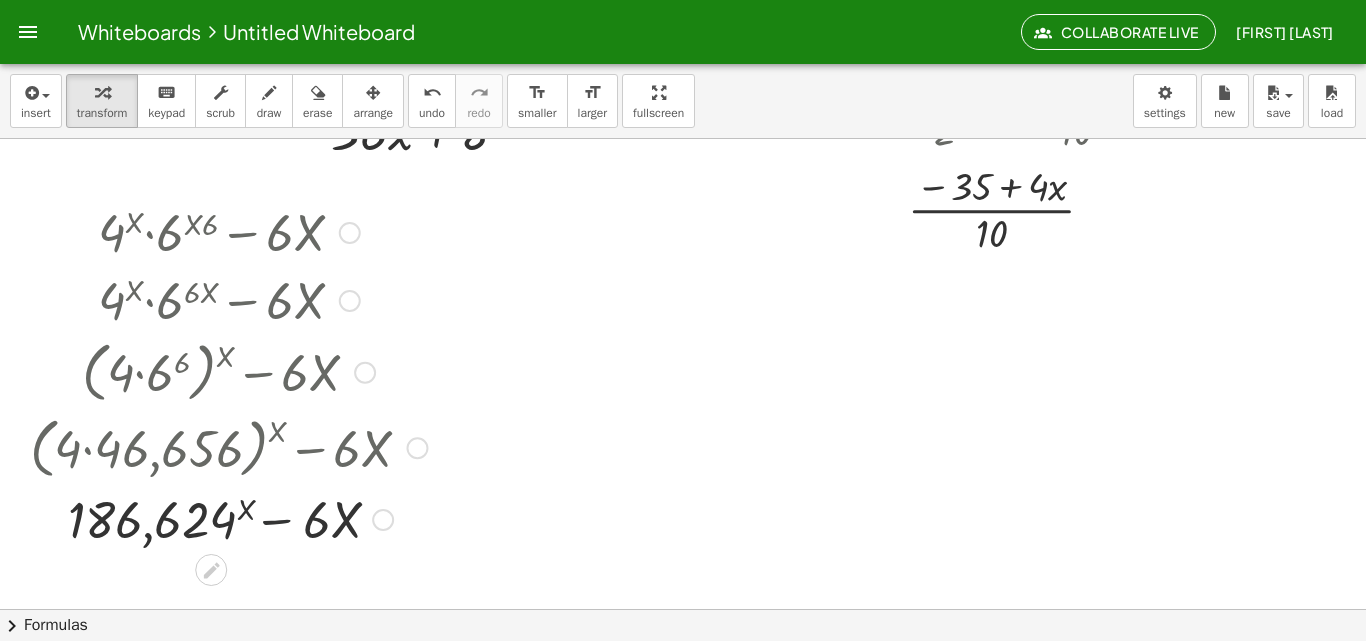 click at bounding box center (228, 518) 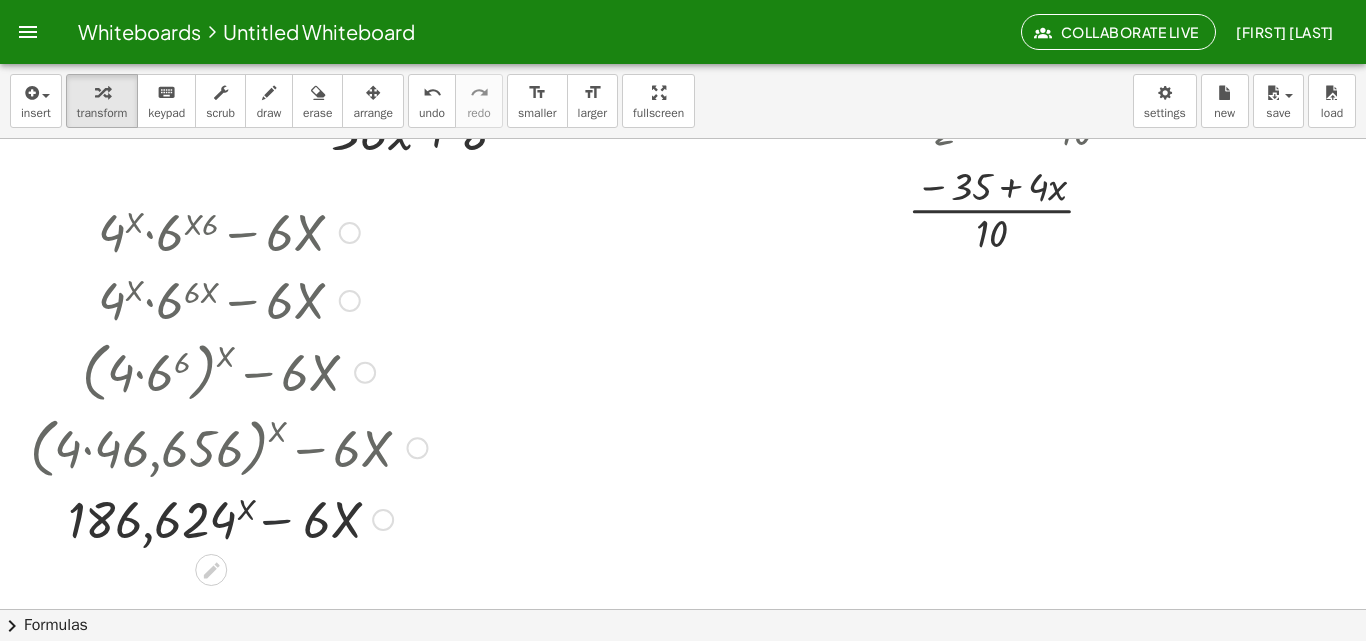 click at bounding box center [228, 518] 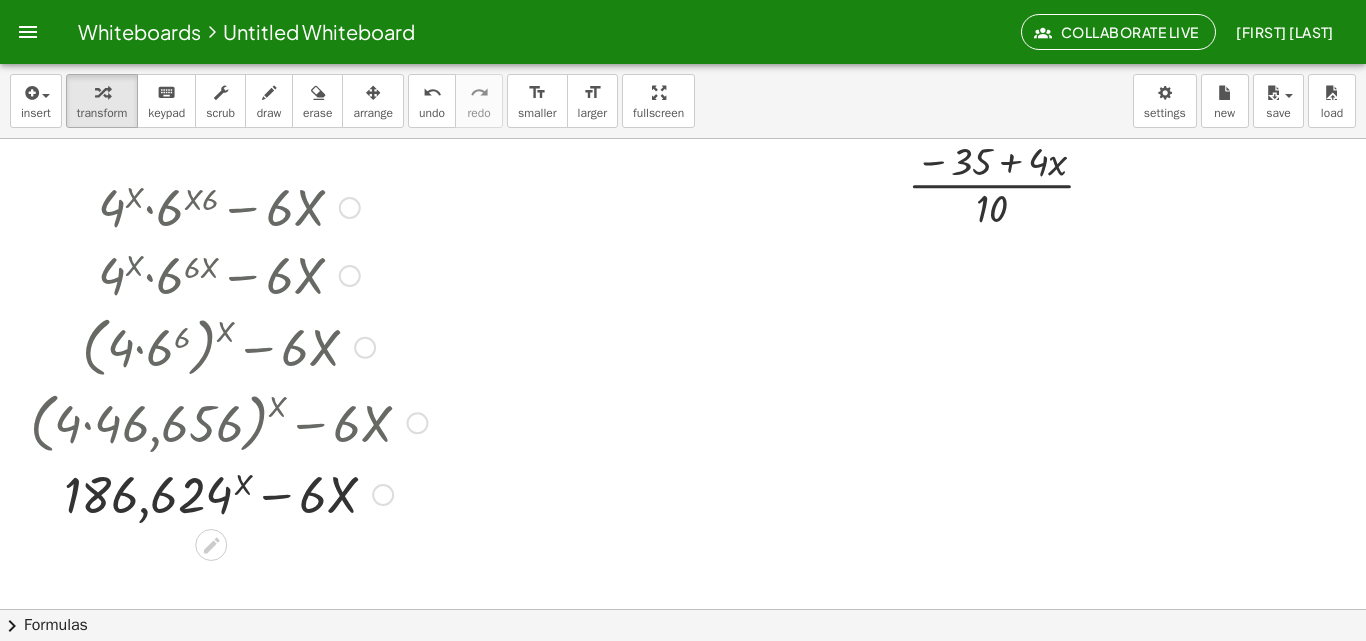 scroll, scrollTop: 570, scrollLeft: 0, axis: vertical 